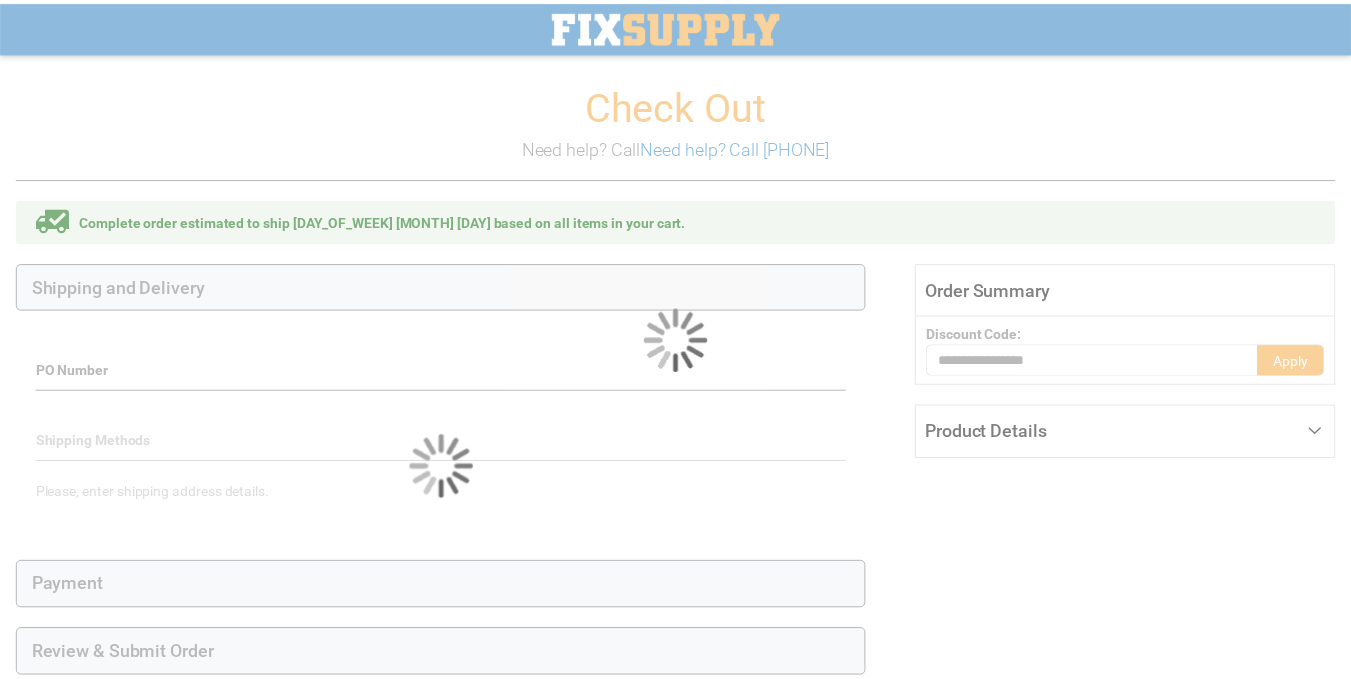 scroll, scrollTop: 0, scrollLeft: 0, axis: both 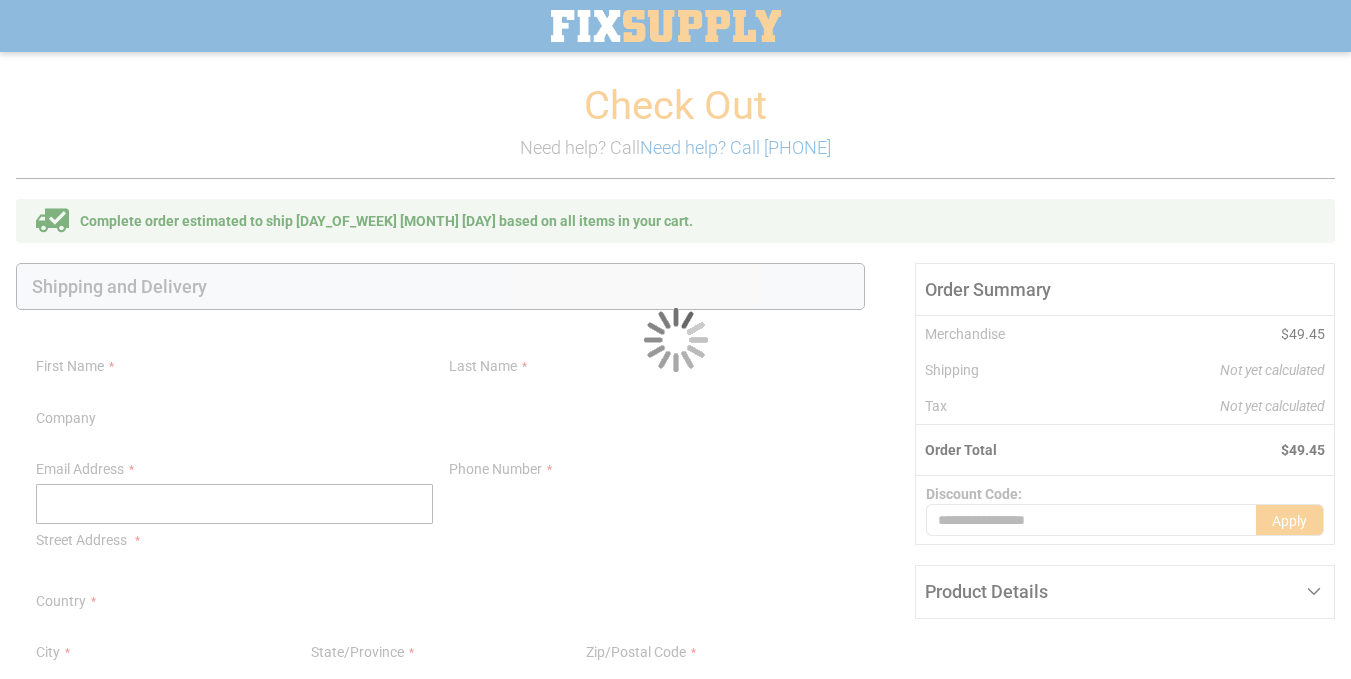 select on "**" 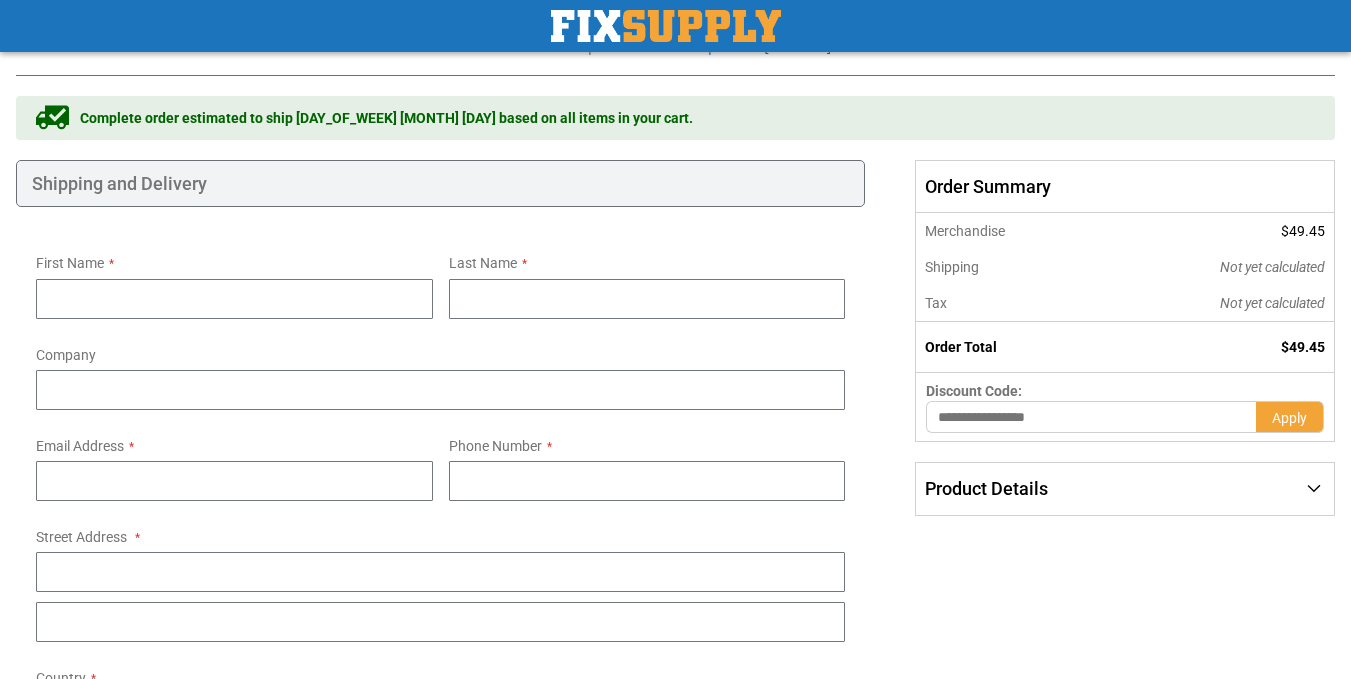 scroll, scrollTop: 105, scrollLeft: 0, axis: vertical 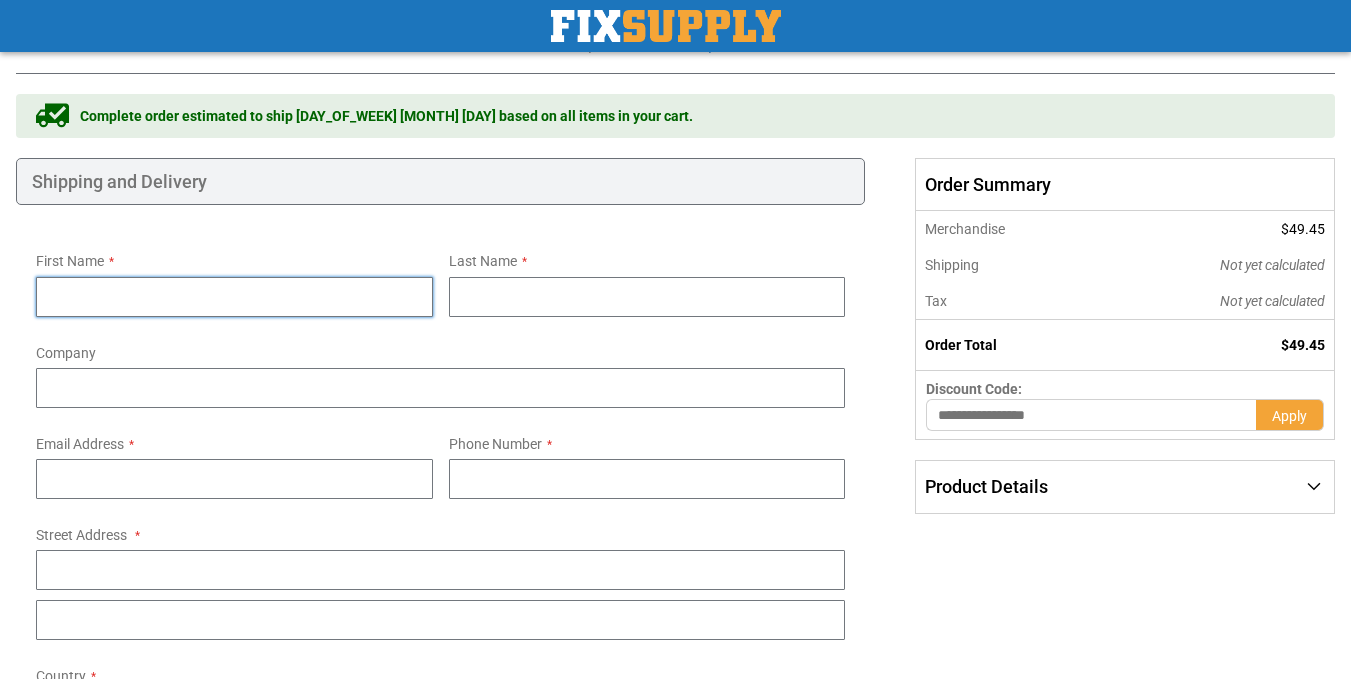 click on "First Name" at bounding box center (234, 297) 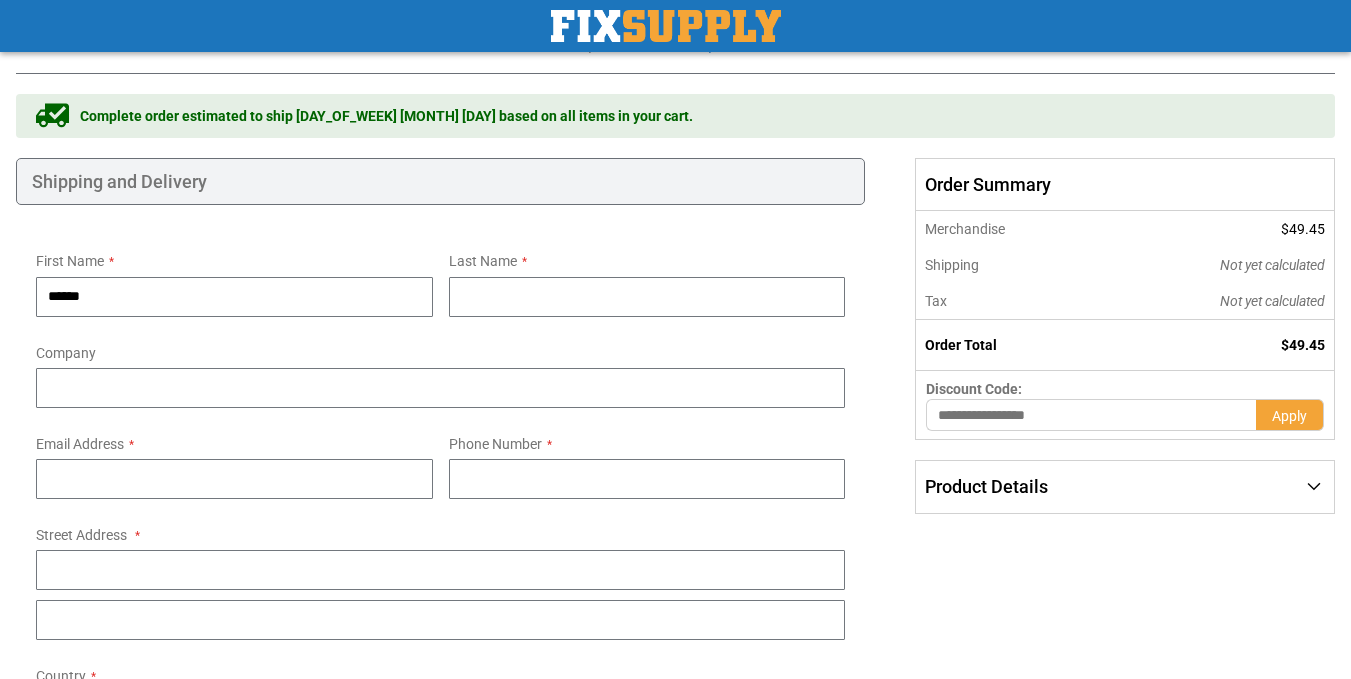 type on "*****" 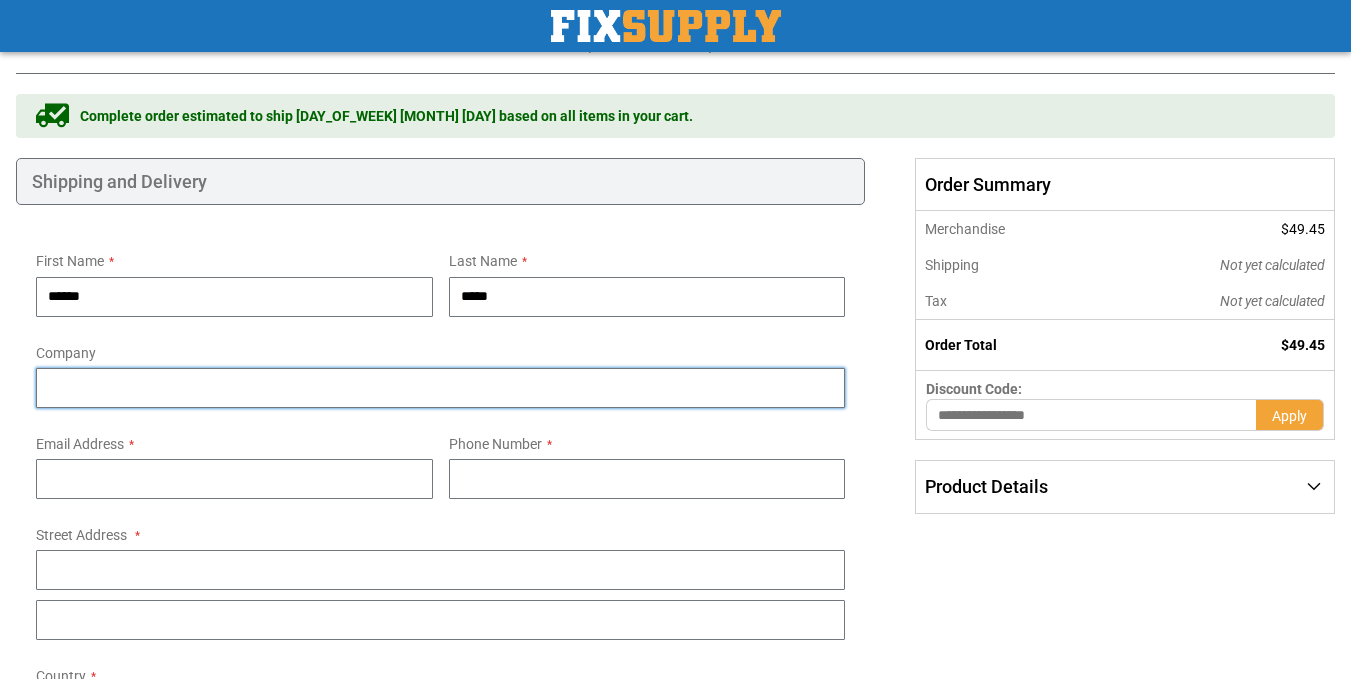 type on "*****" 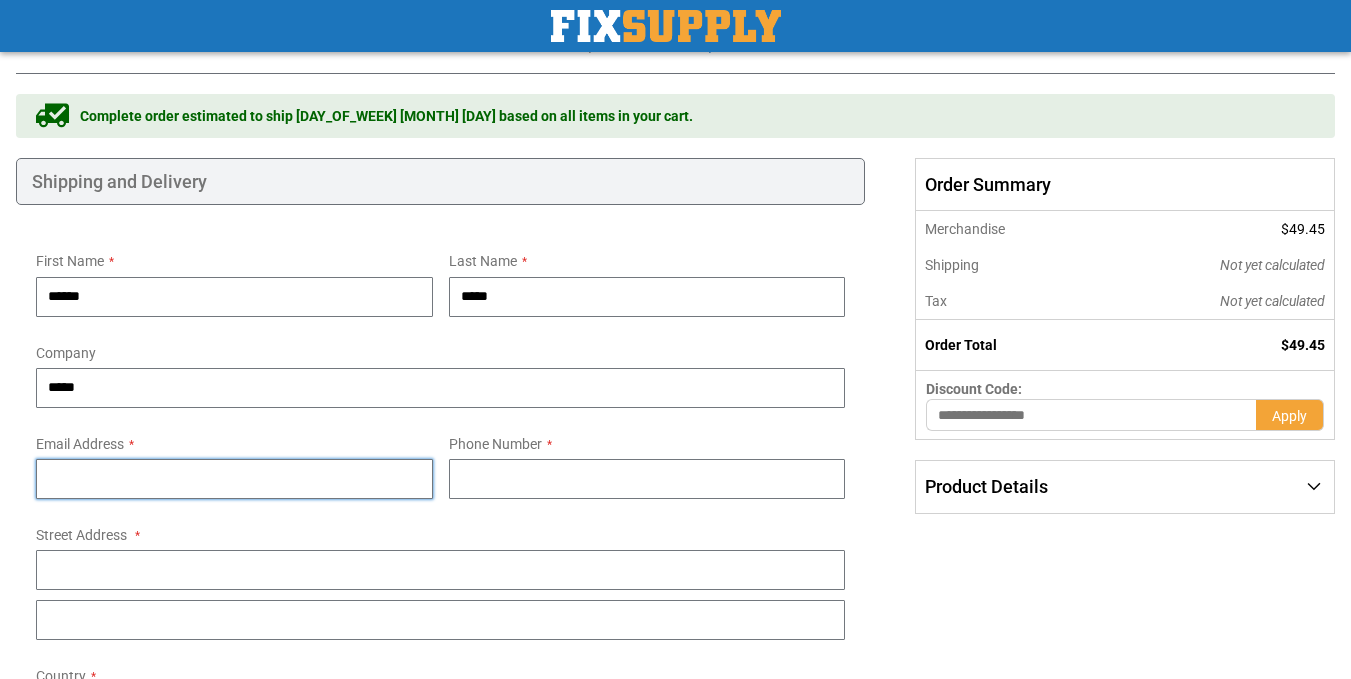 type on "**********" 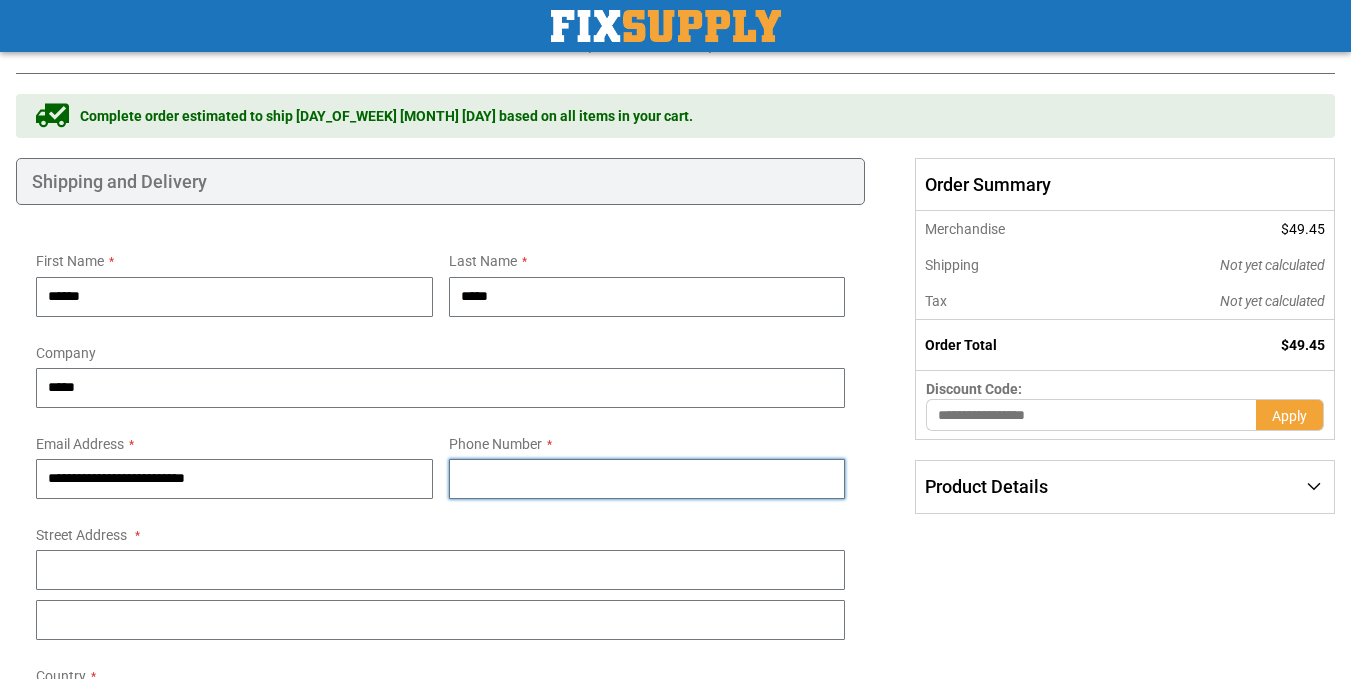 type on "**********" 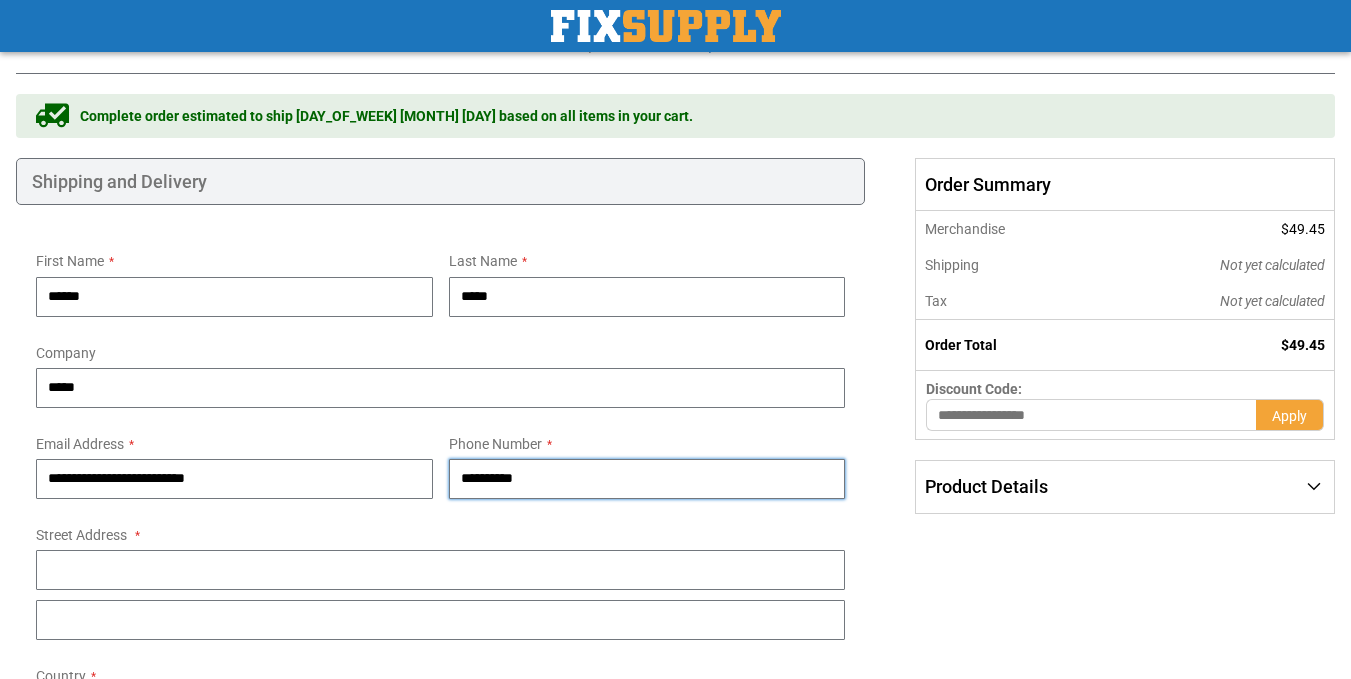 type on "**********" 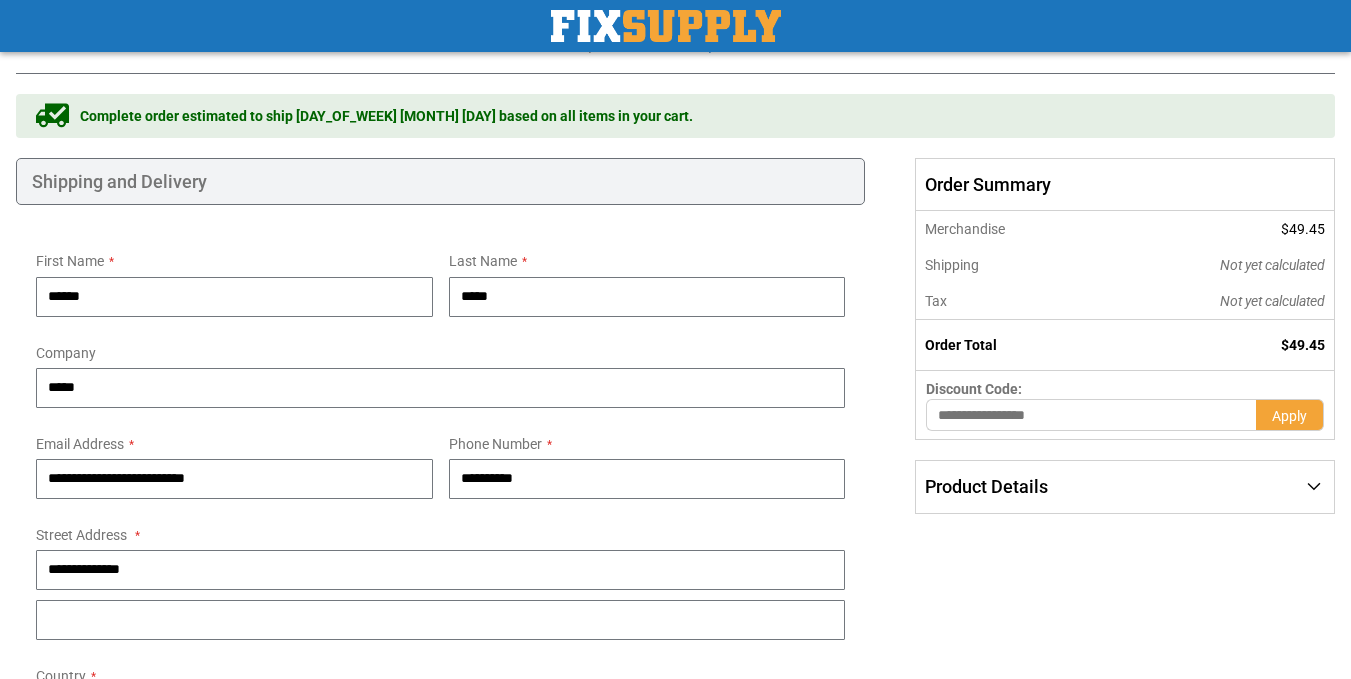 type on "*********" 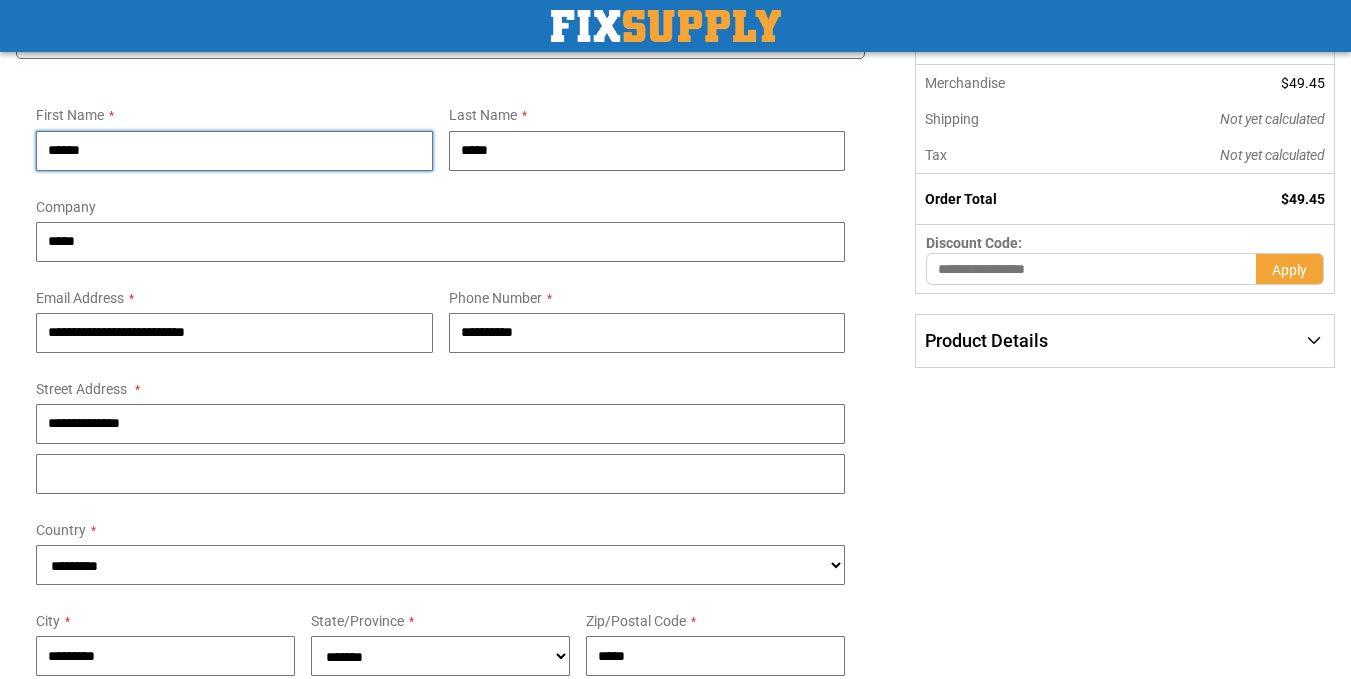 scroll, scrollTop: 264, scrollLeft: 0, axis: vertical 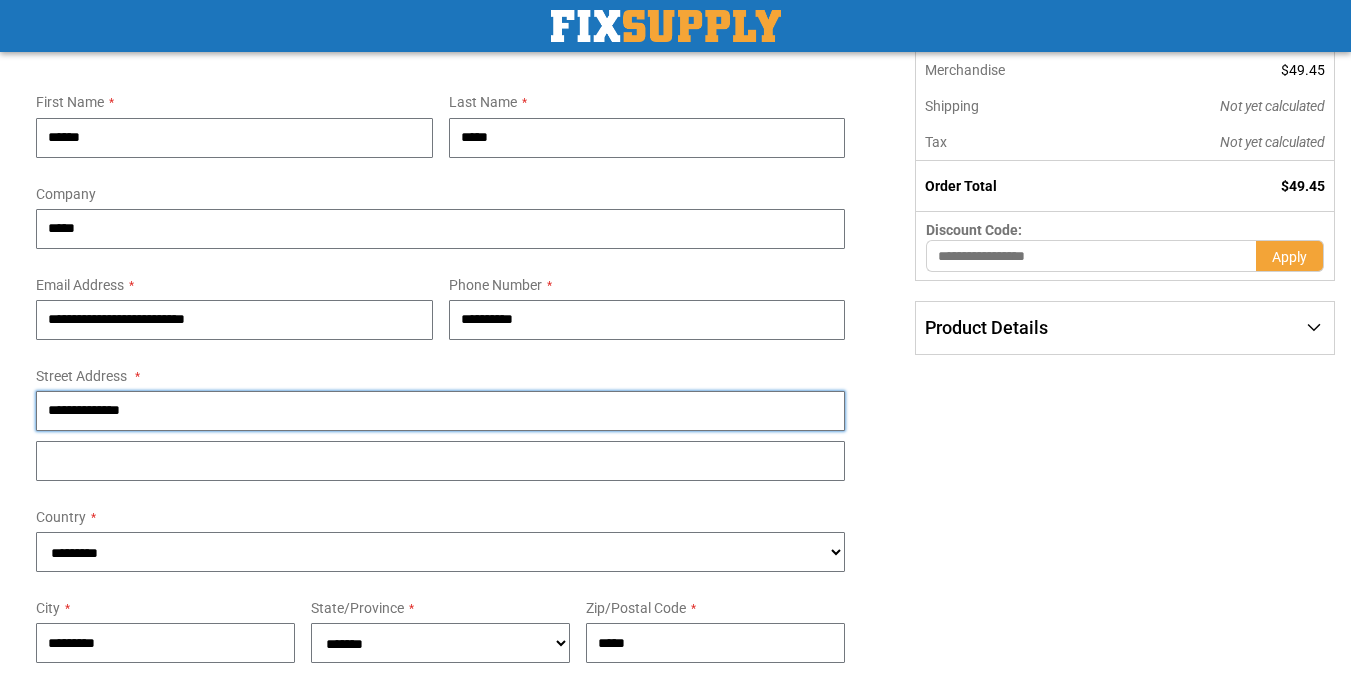 click on "**********" at bounding box center (440, 411) 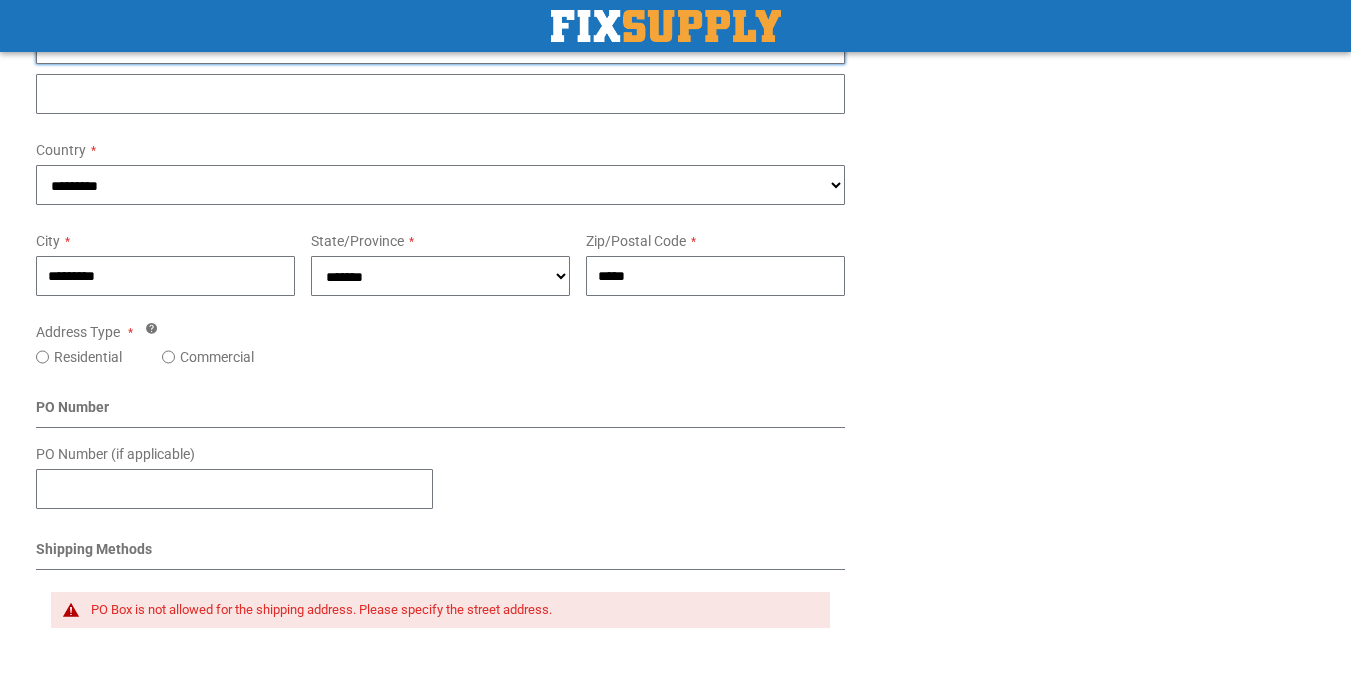 scroll, scrollTop: 632, scrollLeft: 0, axis: vertical 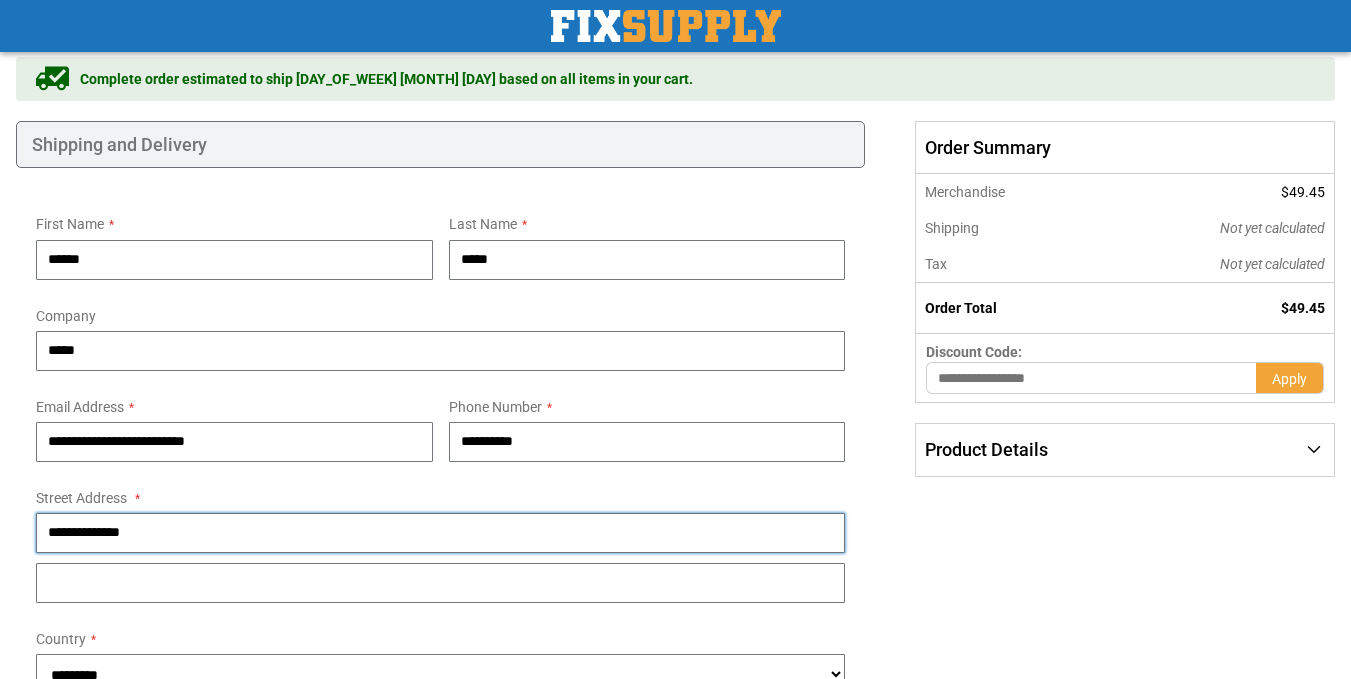 drag, startPoint x: 160, startPoint y: 535, endPoint x: 0, endPoint y: 508, distance: 162.26213 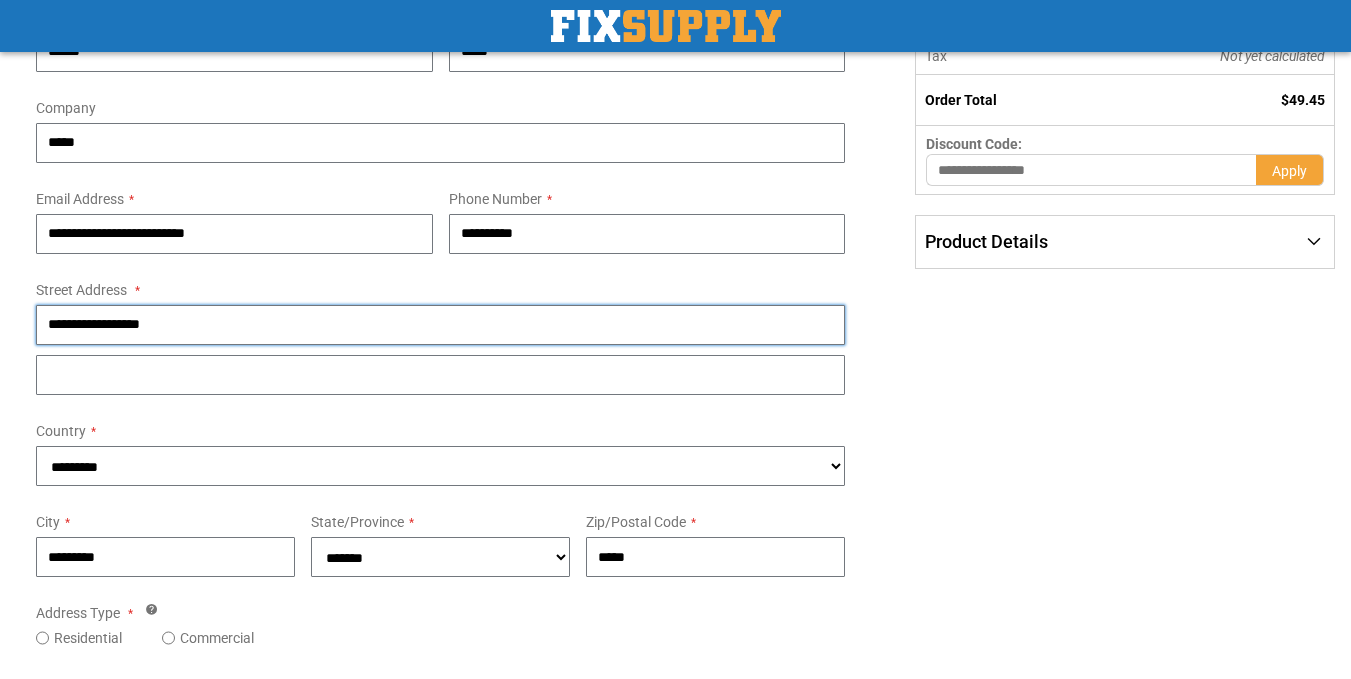 scroll, scrollTop: 351, scrollLeft: 0, axis: vertical 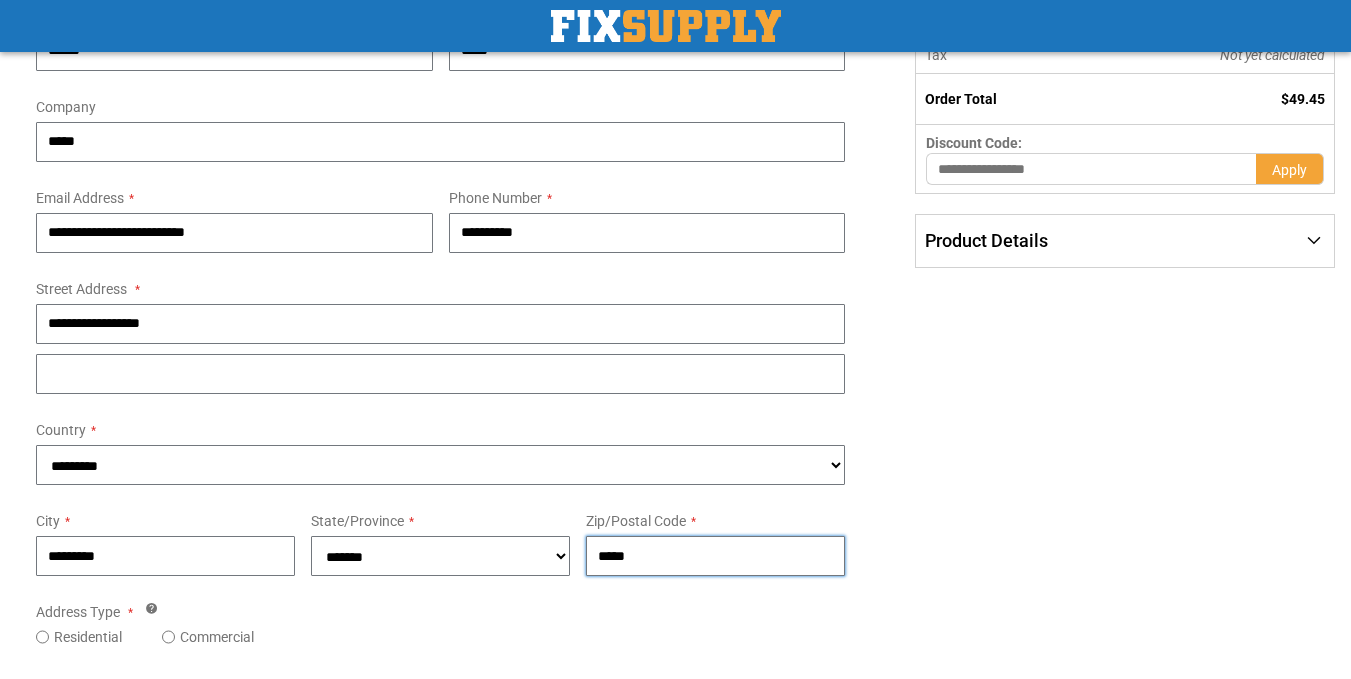 click on "*****" at bounding box center (715, 556) 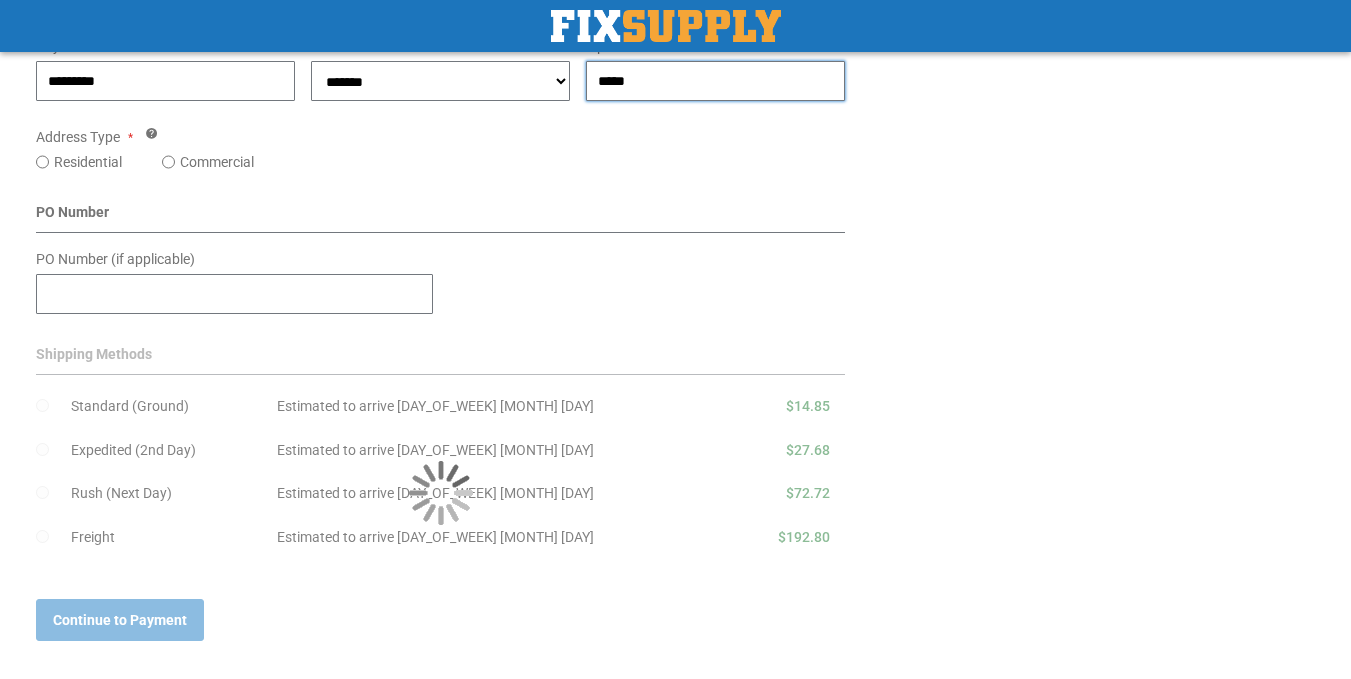 scroll, scrollTop: 827, scrollLeft: 0, axis: vertical 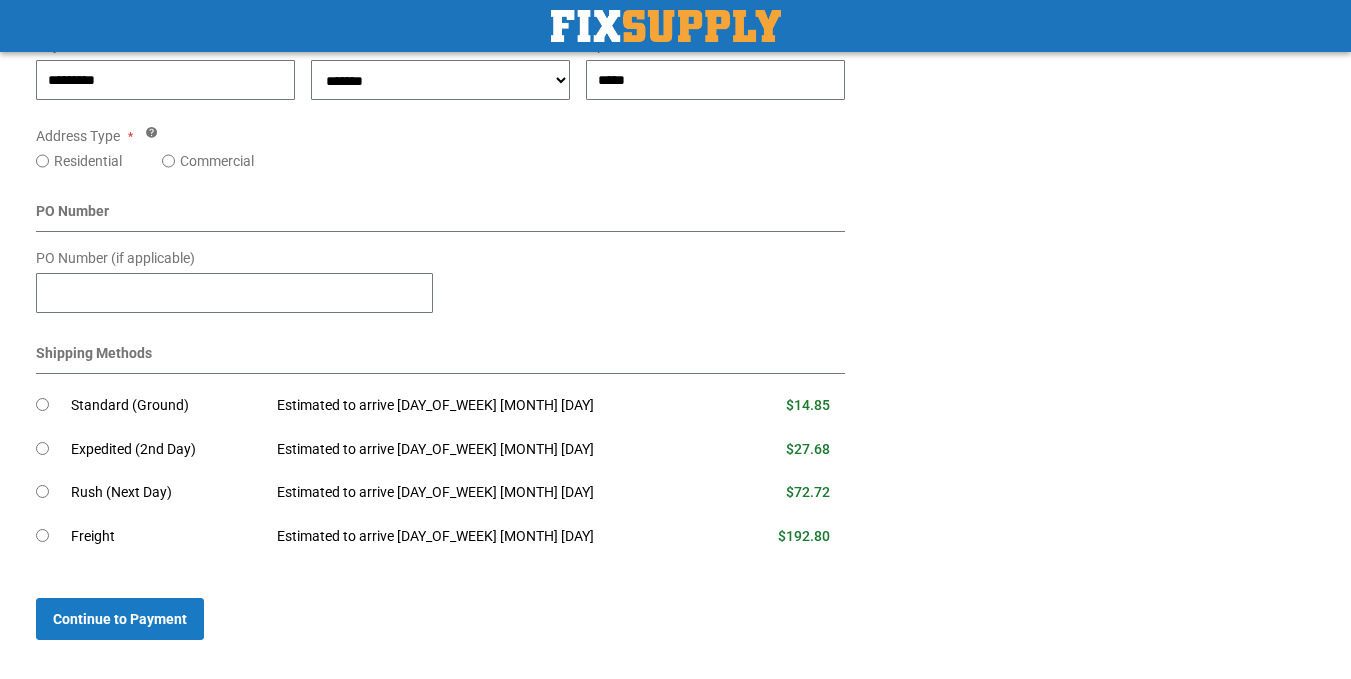 click at bounding box center (53, 406) 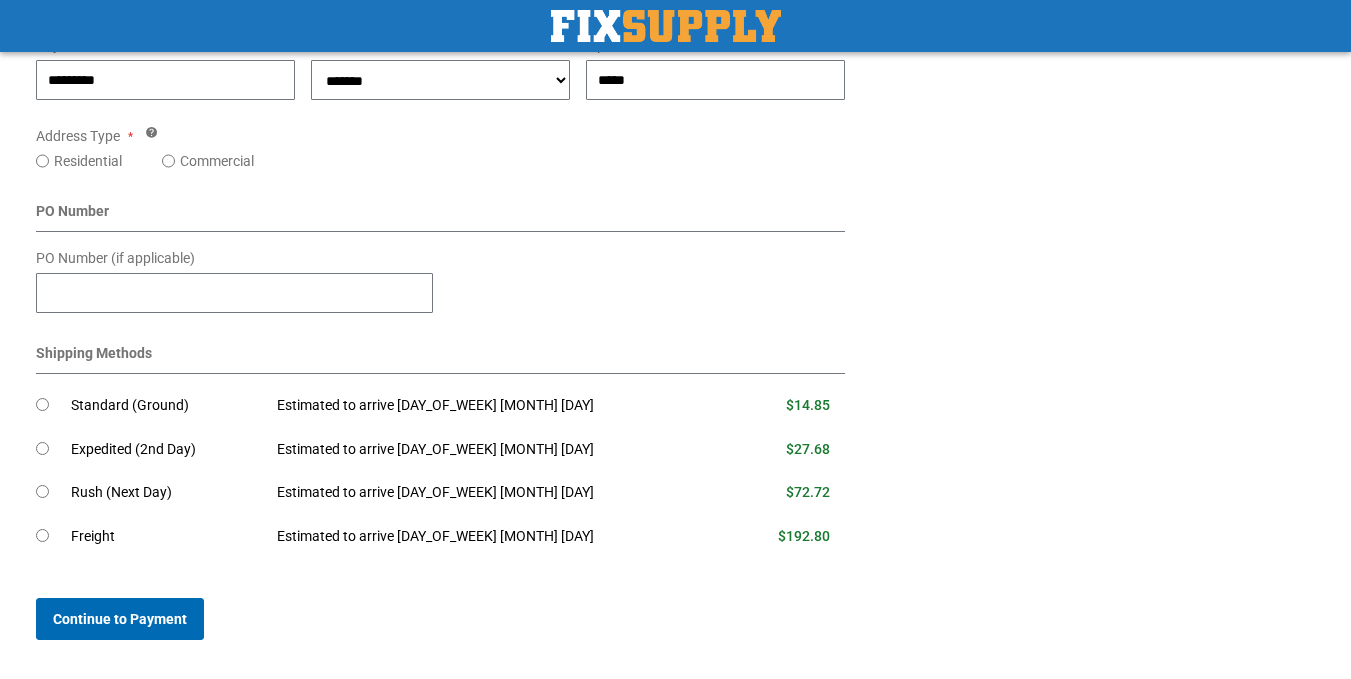 click on "Continue to Payment" at bounding box center (120, 619) 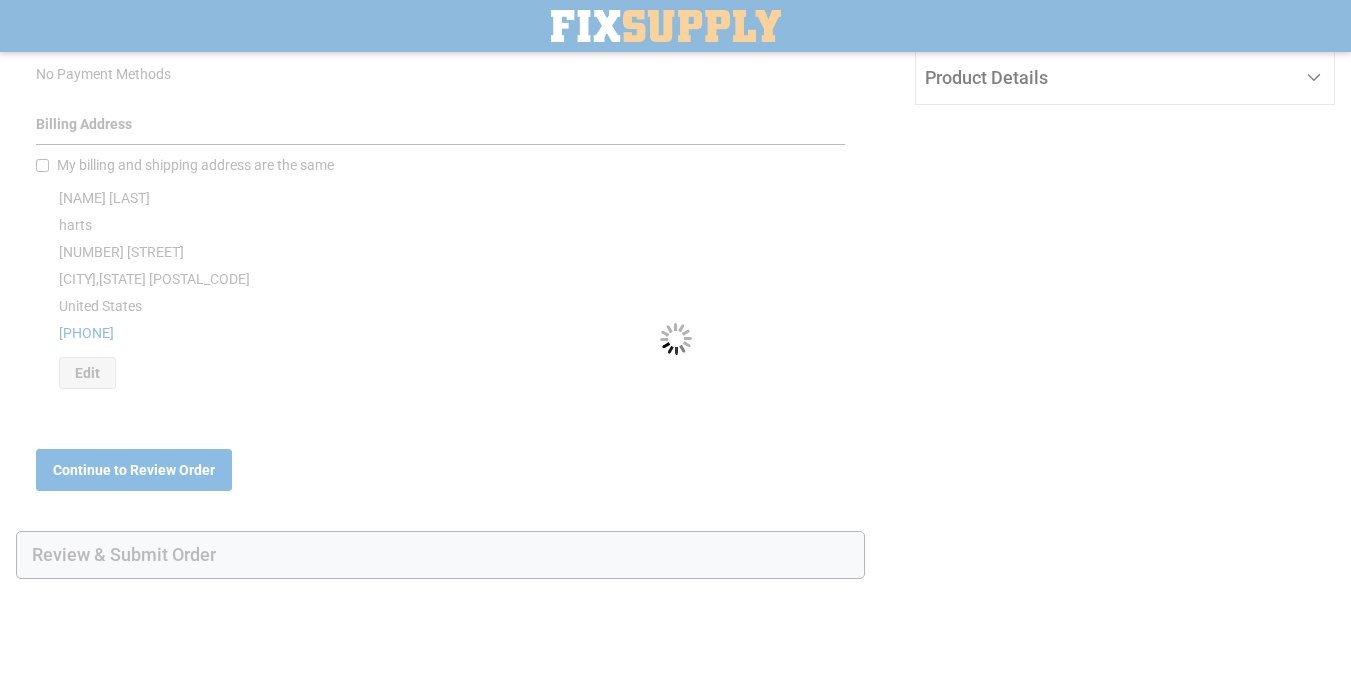 scroll, scrollTop: 0, scrollLeft: 0, axis: both 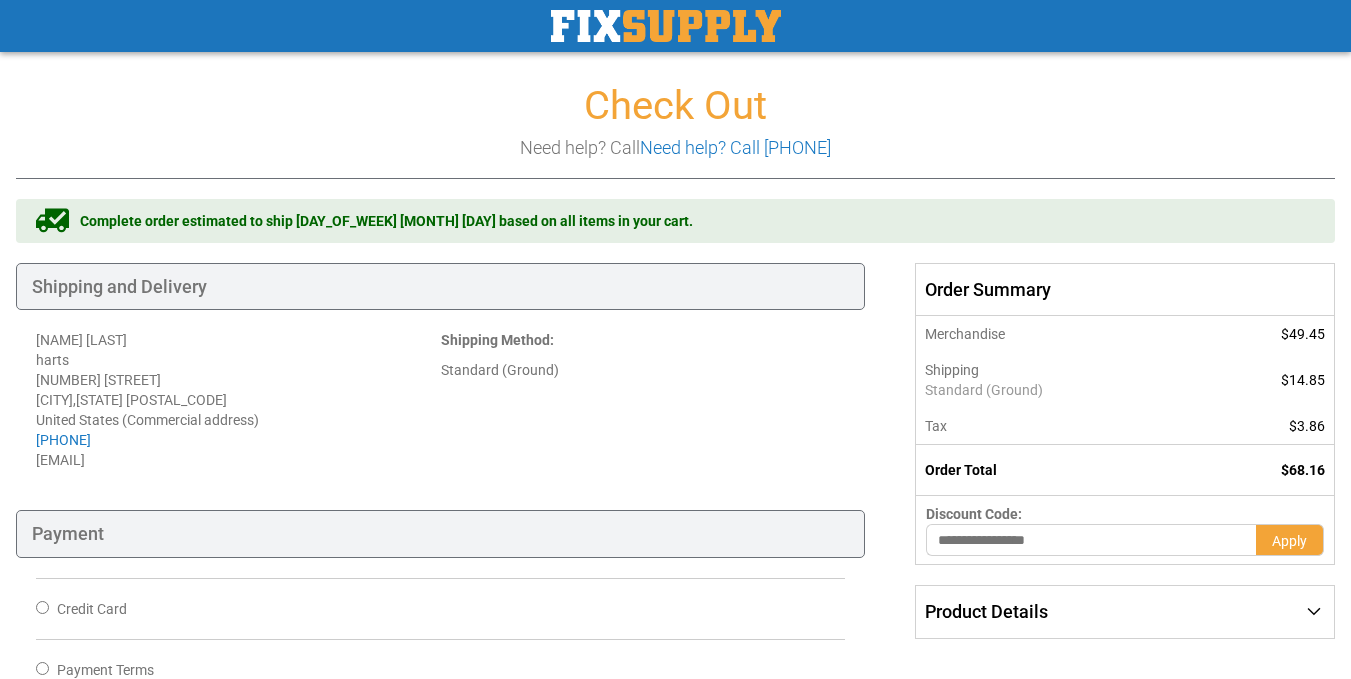 click on "Credit Card" at bounding box center [440, 608] 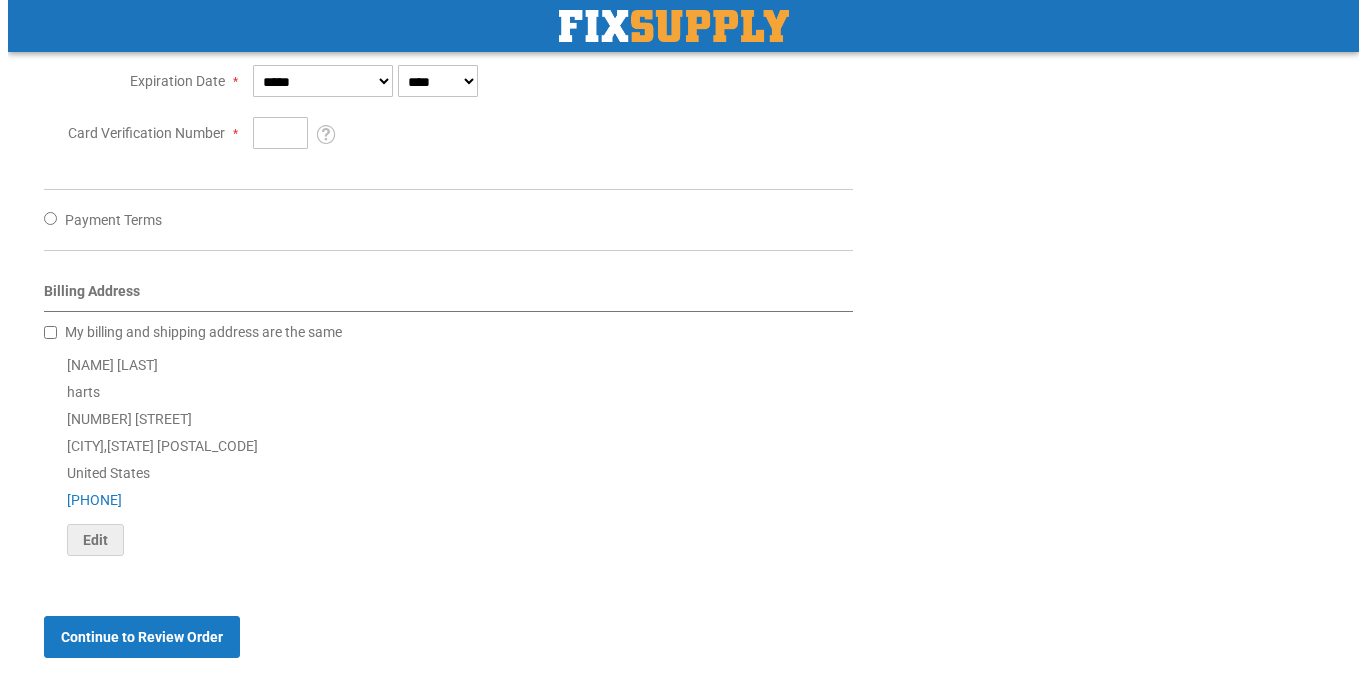 scroll, scrollTop: 719, scrollLeft: 0, axis: vertical 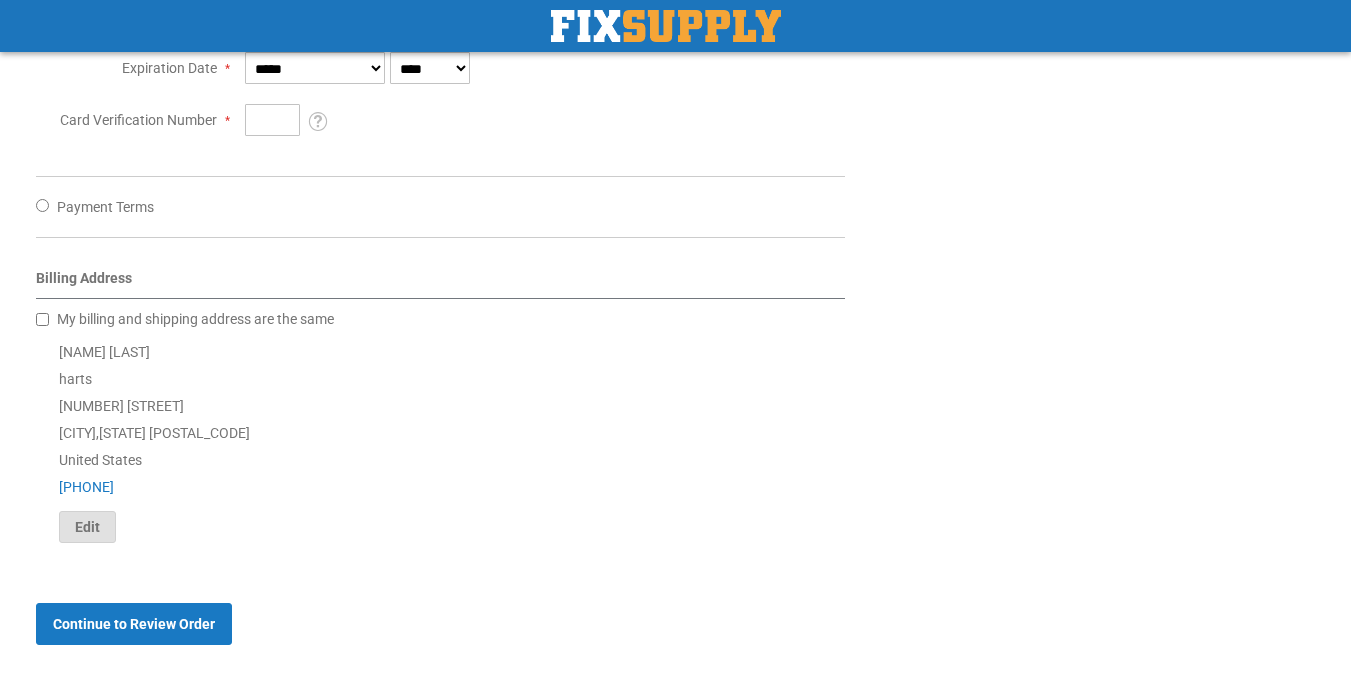 click on "Edit" at bounding box center (87, 527) 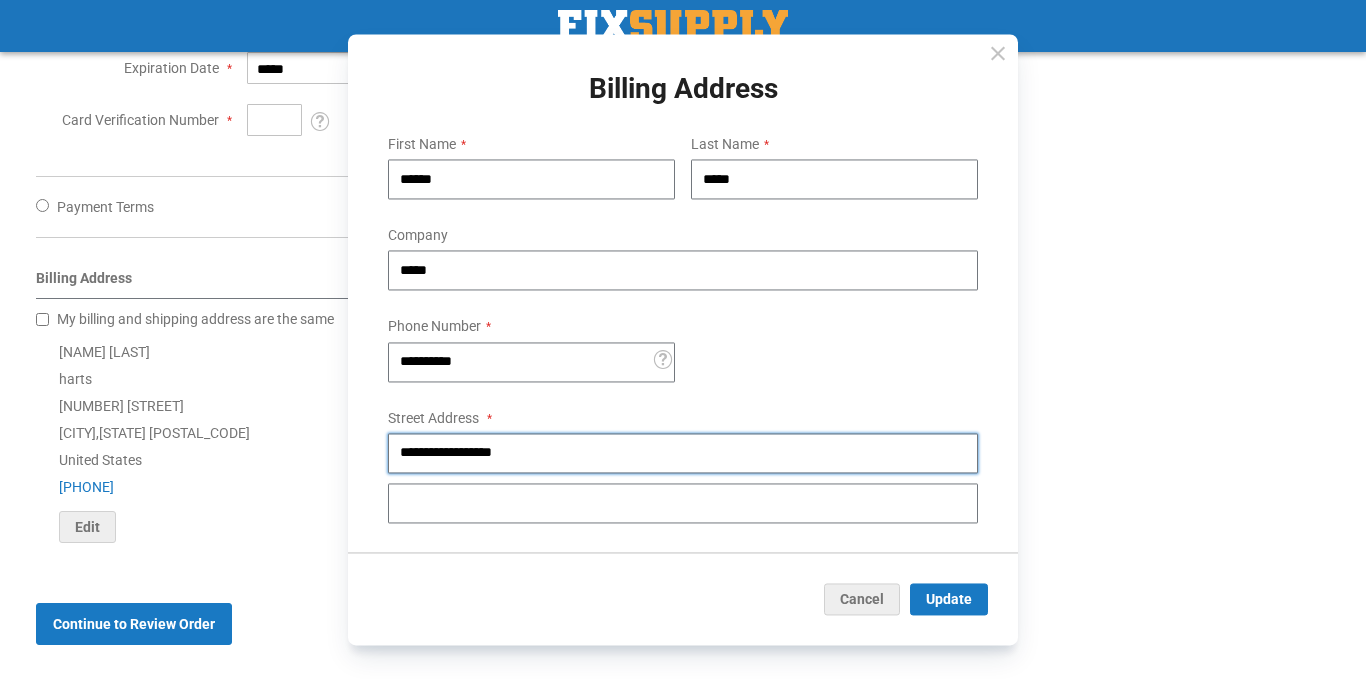 drag, startPoint x: 525, startPoint y: 449, endPoint x: 225, endPoint y: 425, distance: 300.95847 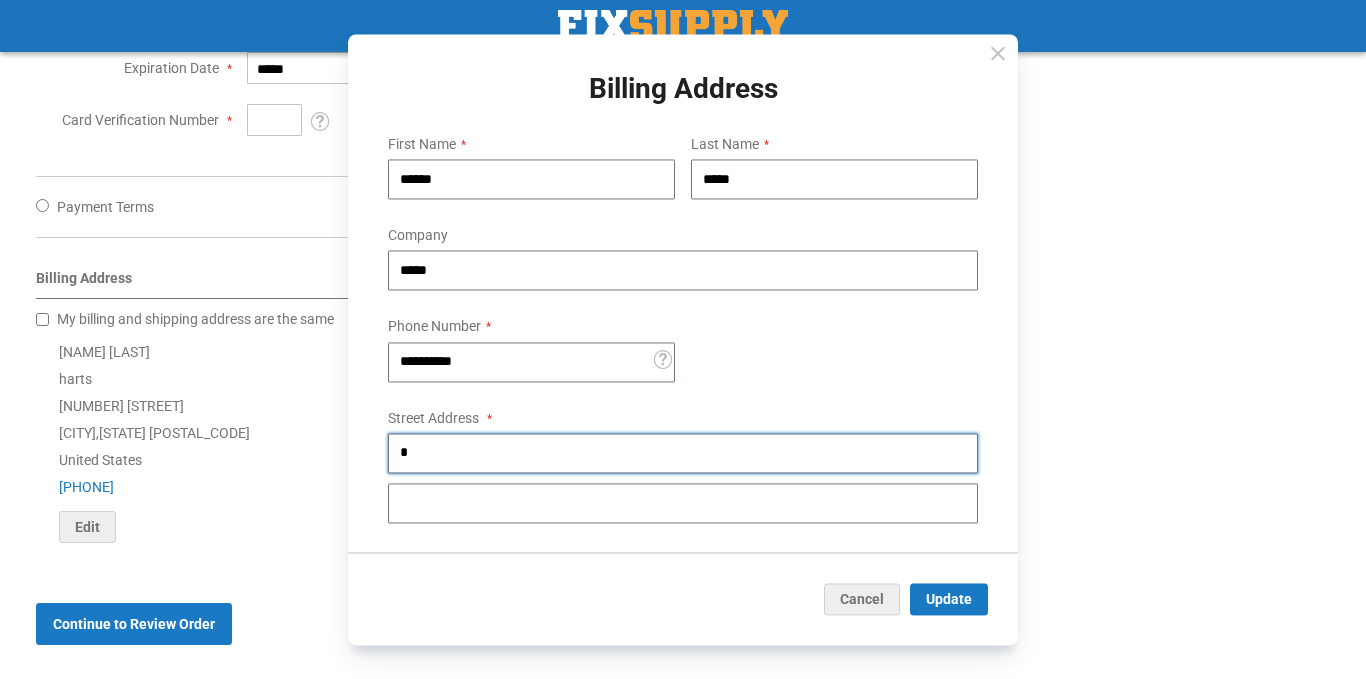 type on "**********" 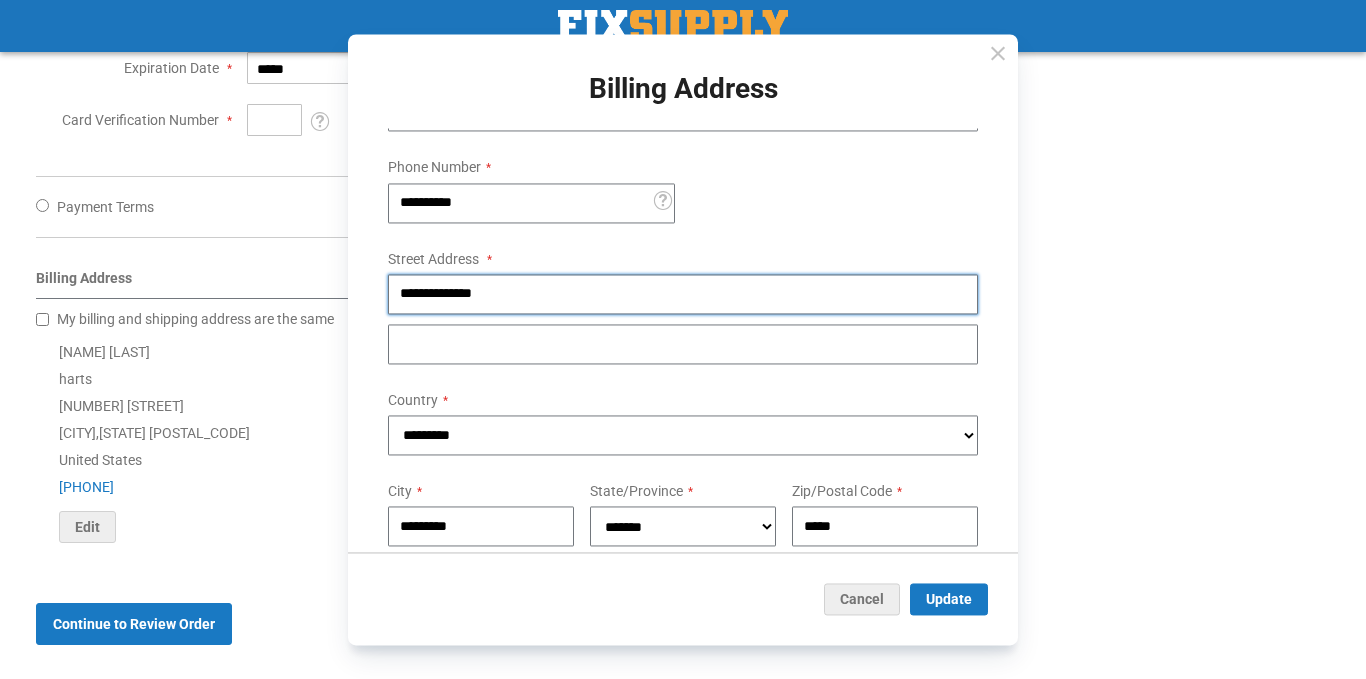 scroll, scrollTop: 212, scrollLeft: 0, axis: vertical 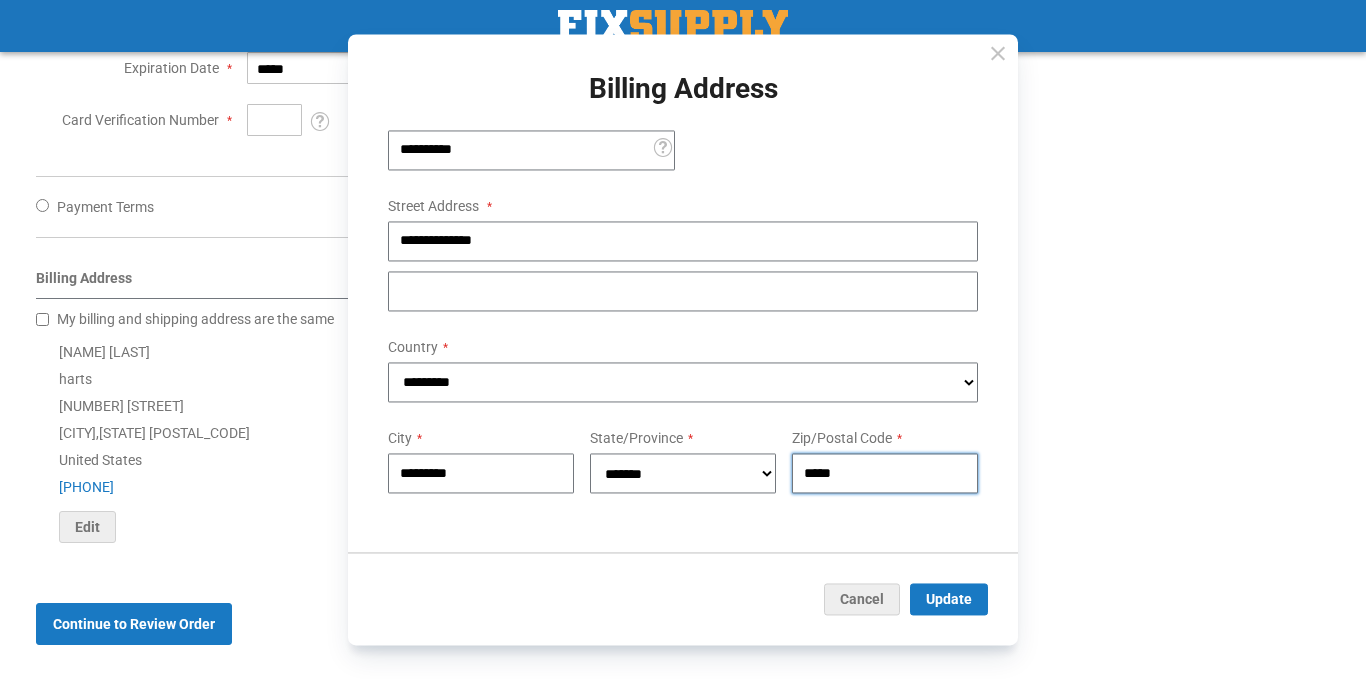 click on "*****" at bounding box center [885, 473] 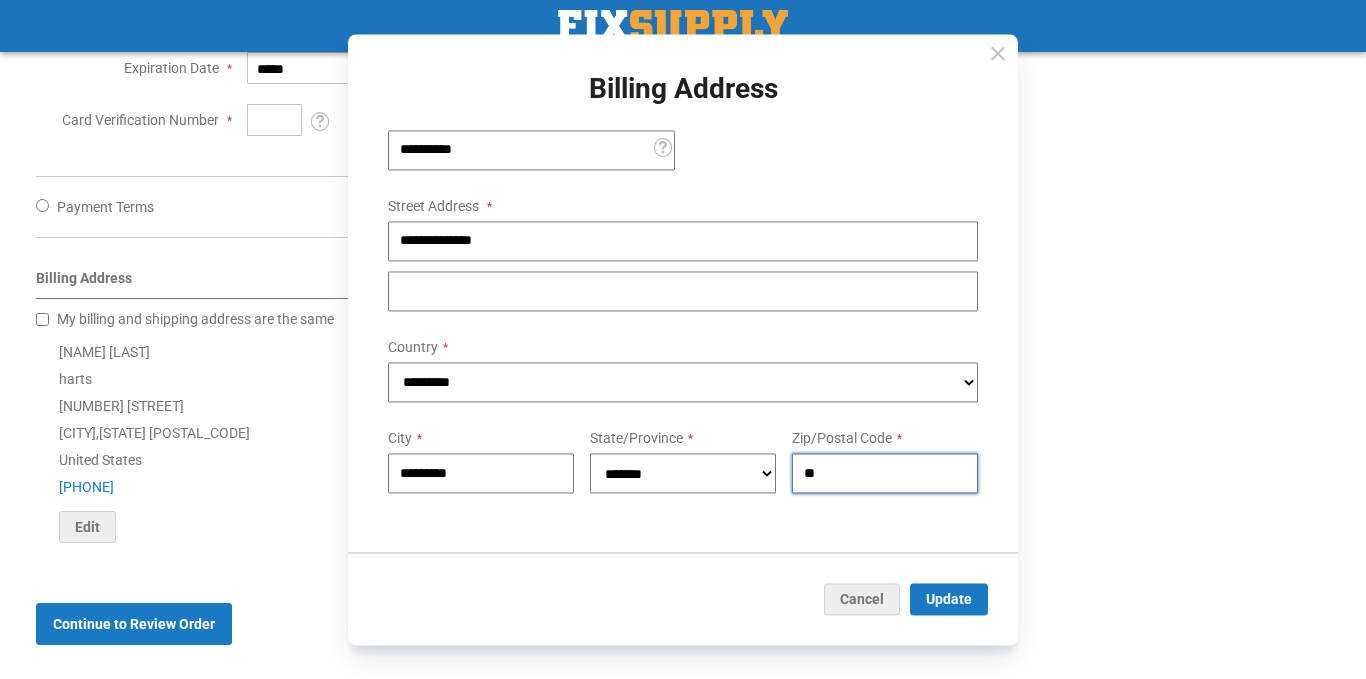 type on "*****" 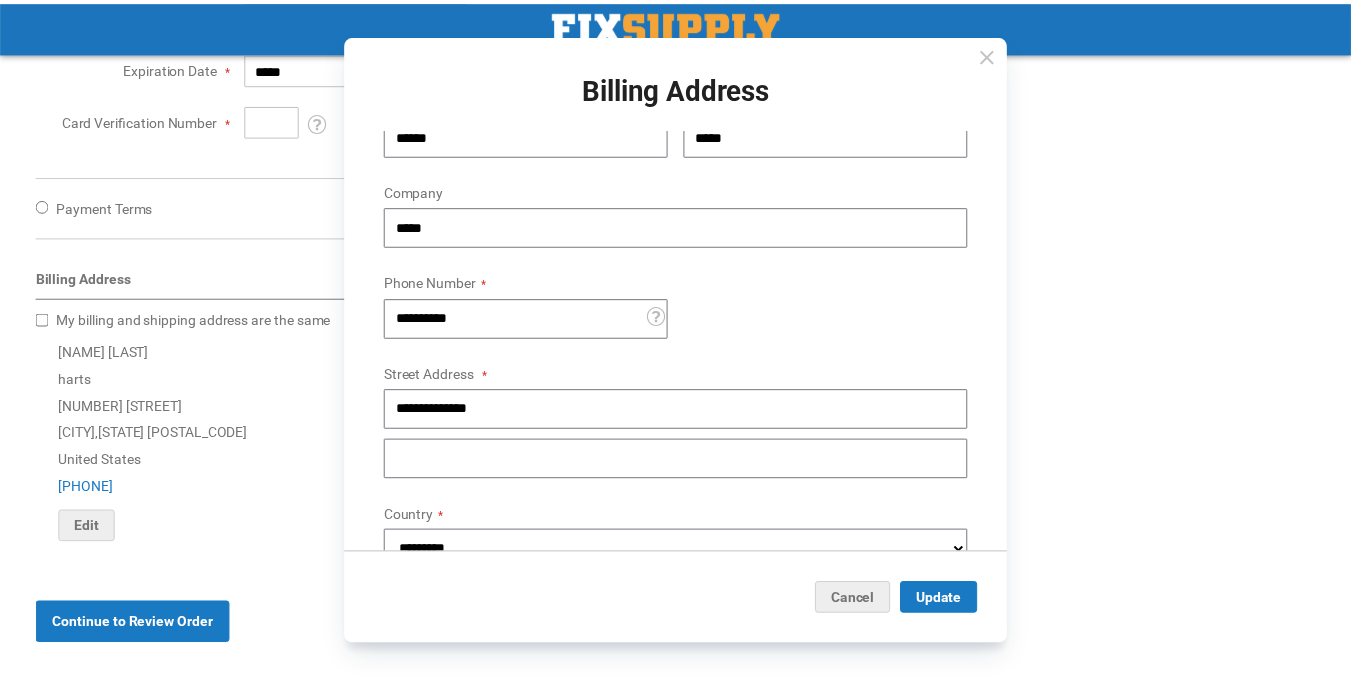 scroll, scrollTop: 0, scrollLeft: 0, axis: both 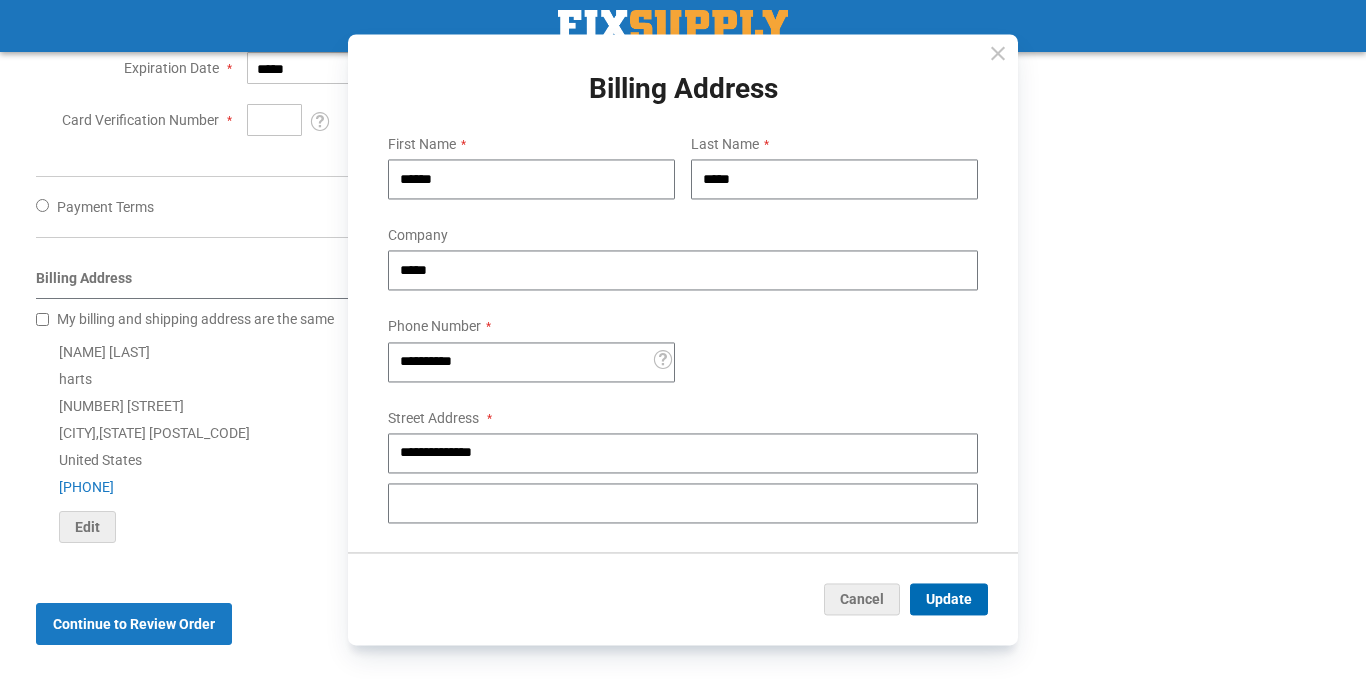 click on "Update" at bounding box center (949, 599) 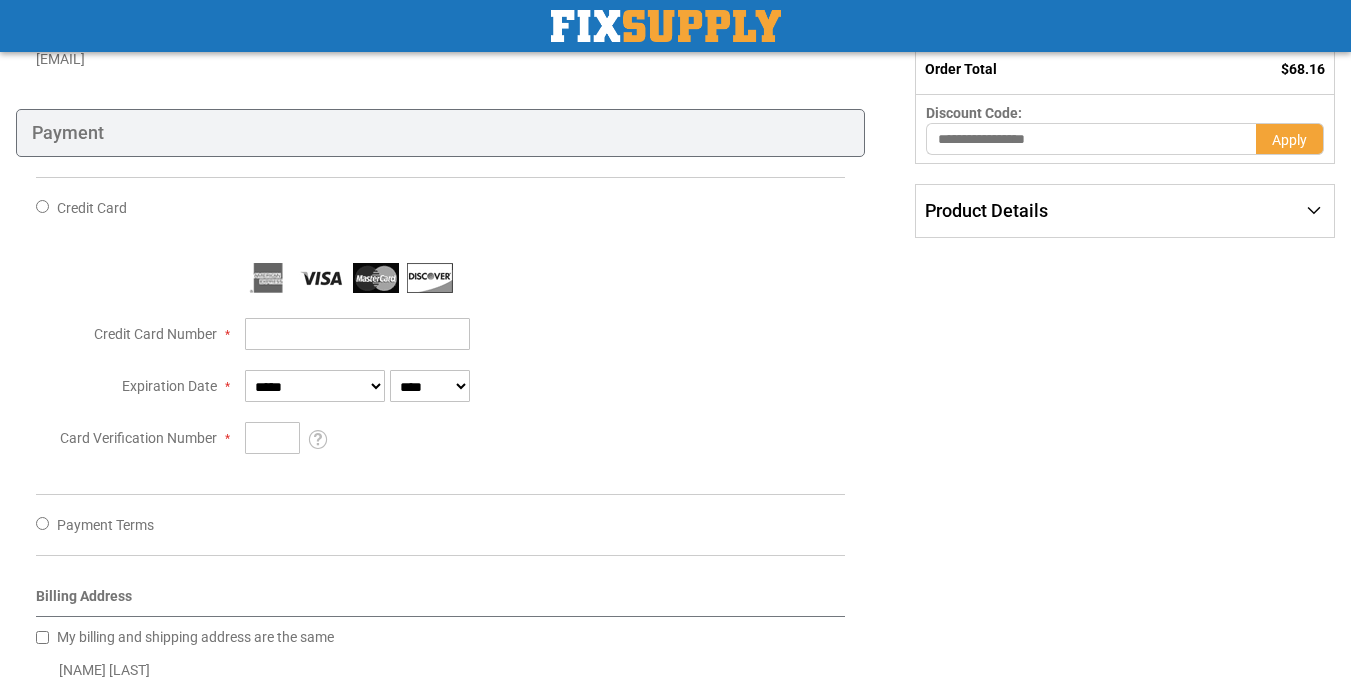 scroll, scrollTop: 400, scrollLeft: 0, axis: vertical 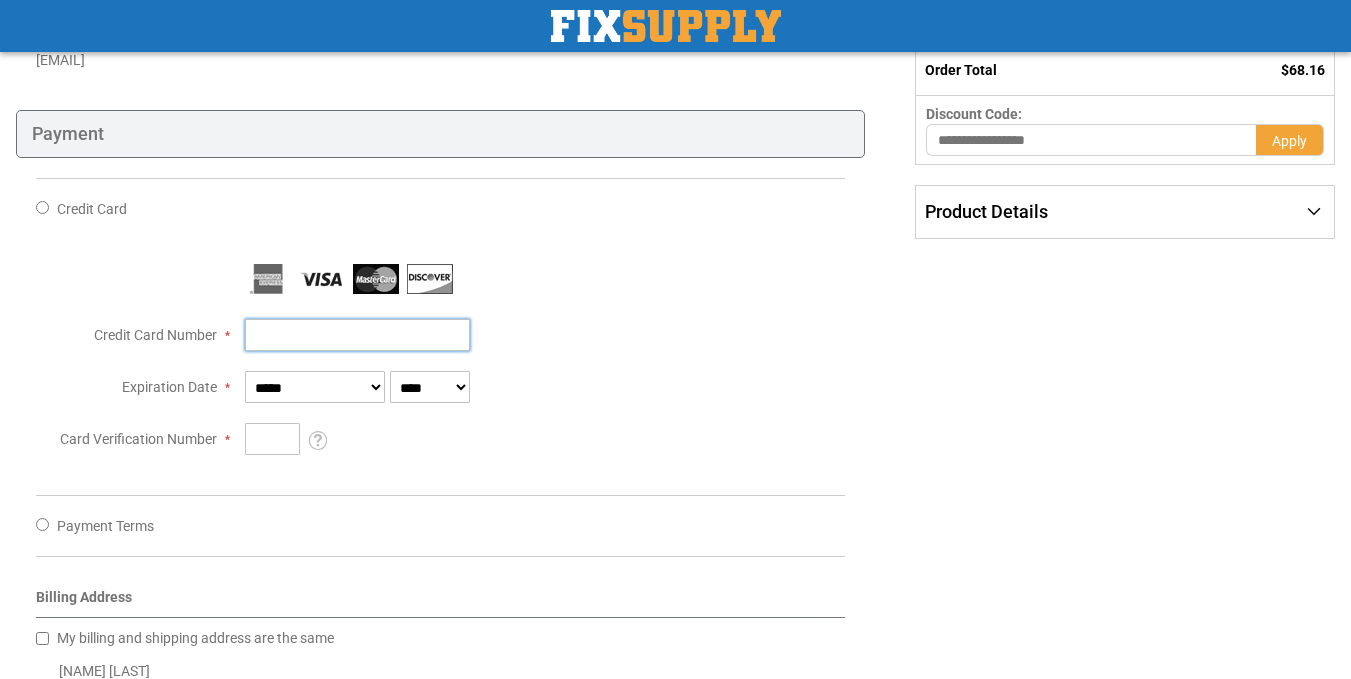 click on "Credit Card Number" at bounding box center [357, 335] 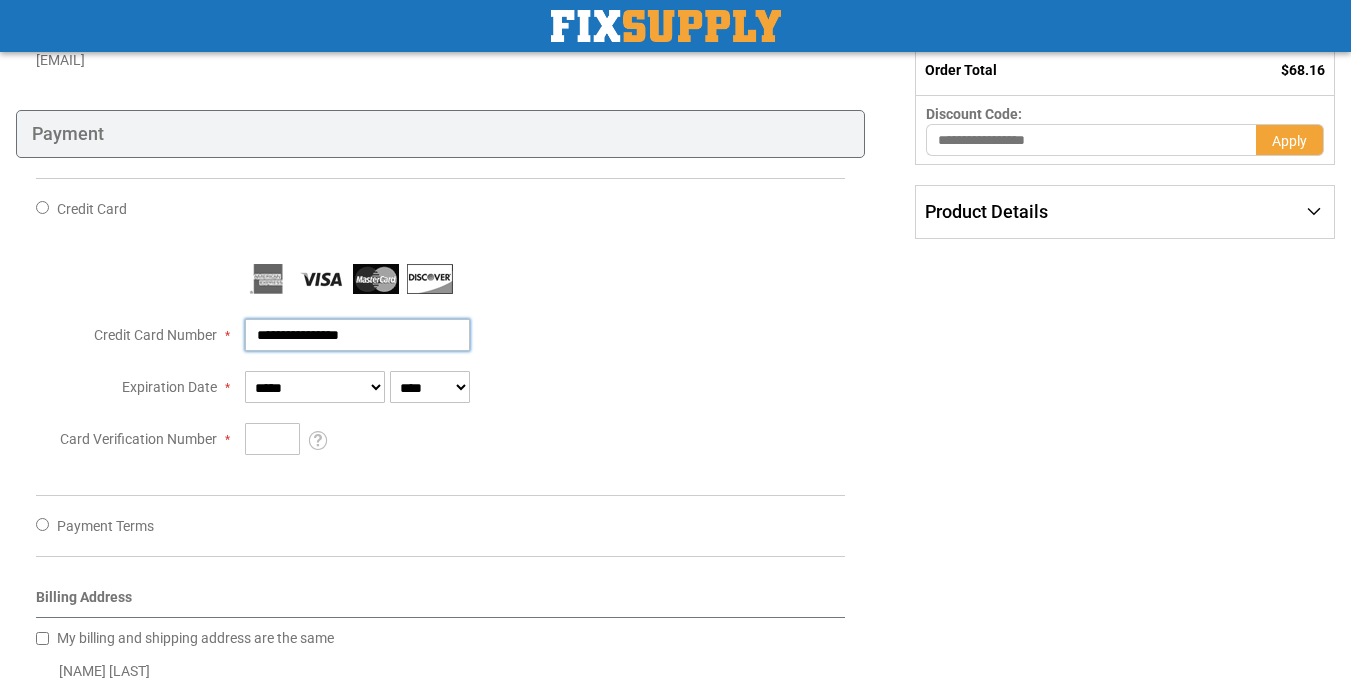 type on "**********" 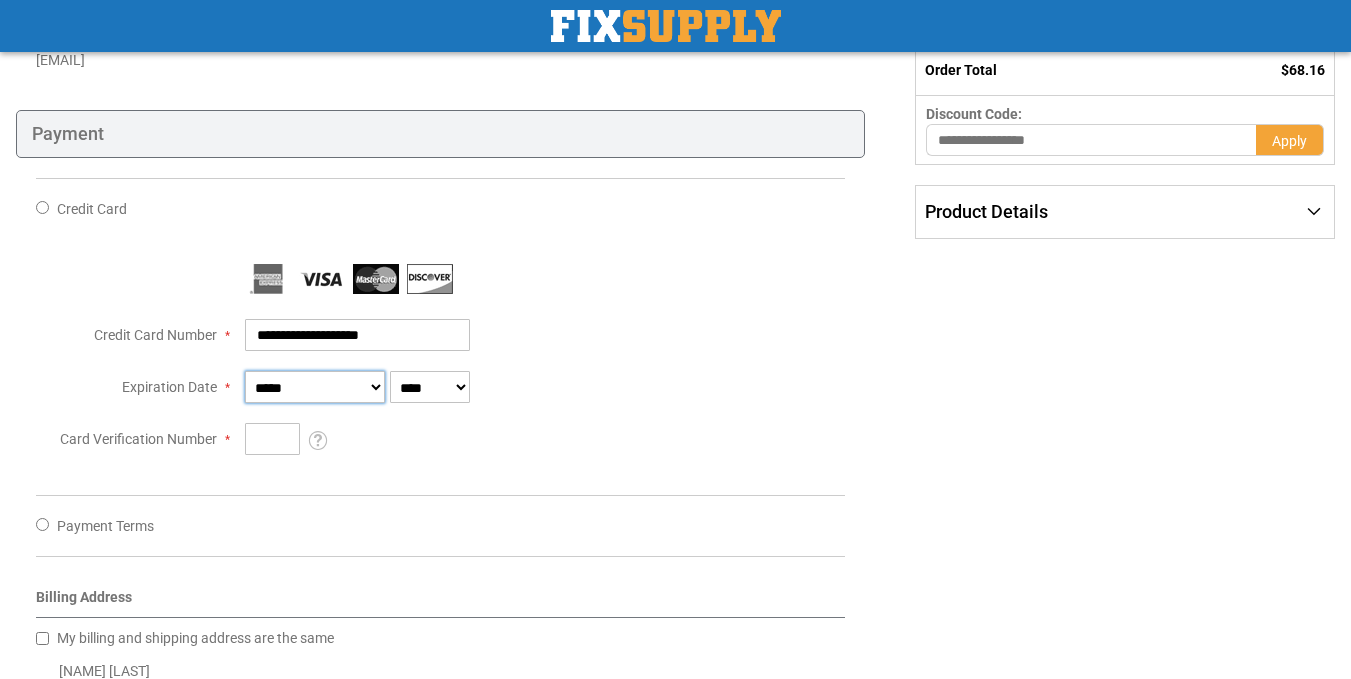 select on "**" 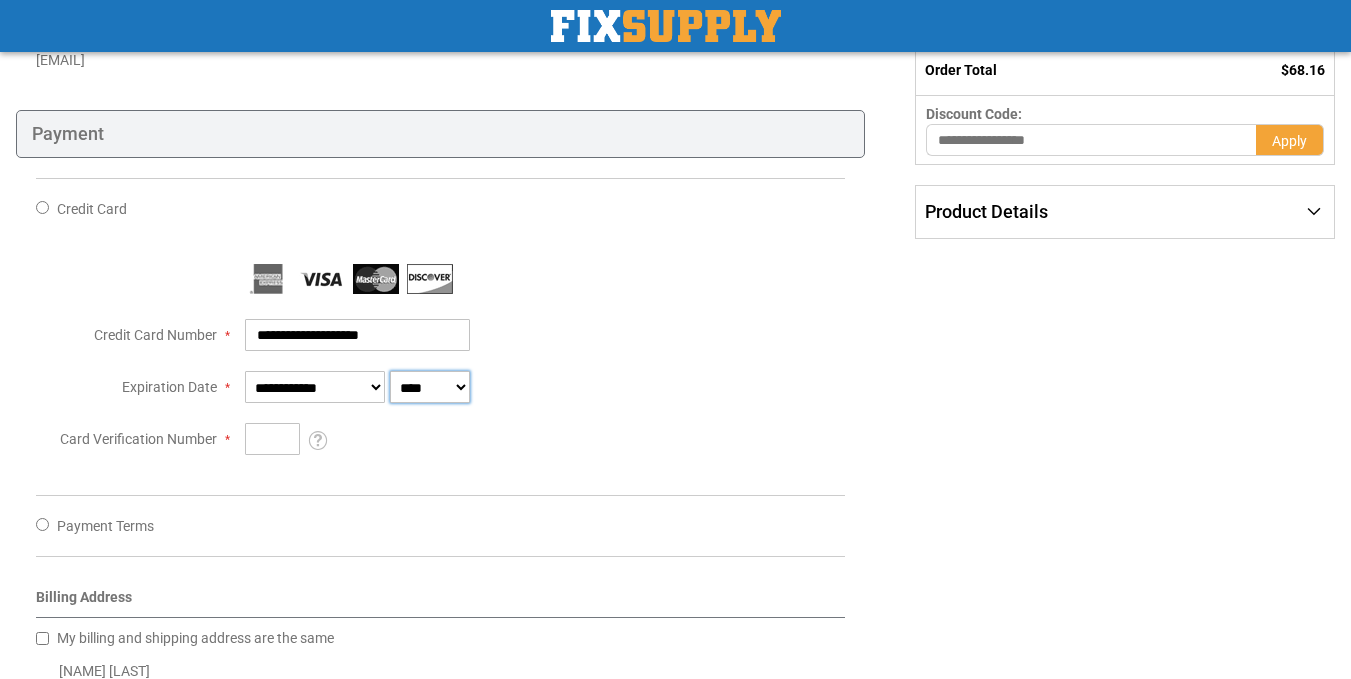 select on "****" 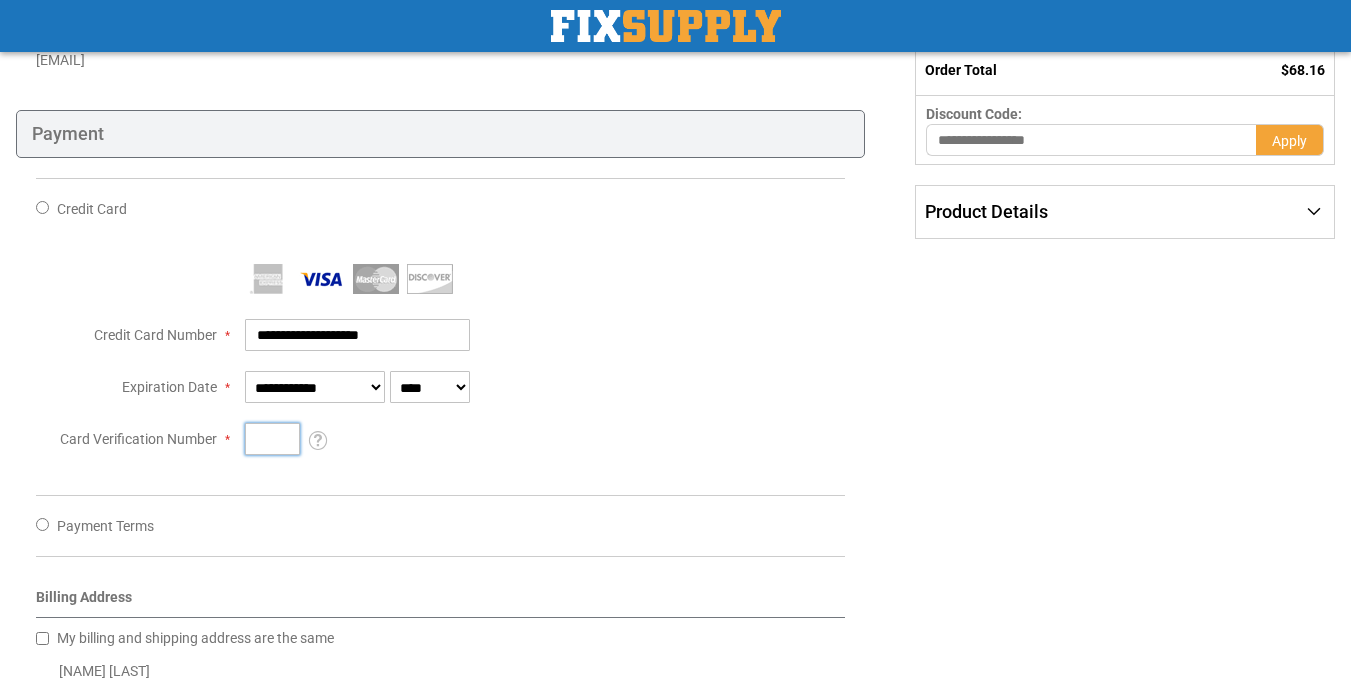 click on "Card Verification Number" at bounding box center (272, 439) 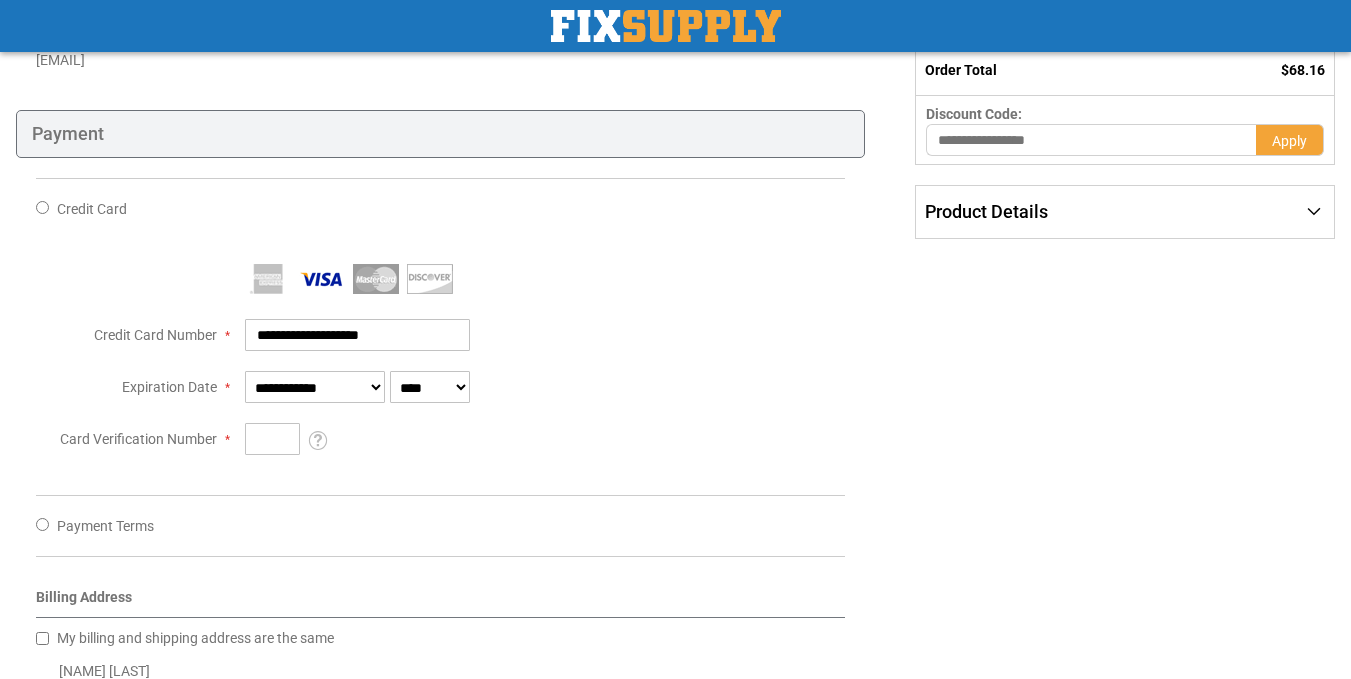 click at bounding box center (440, 369) 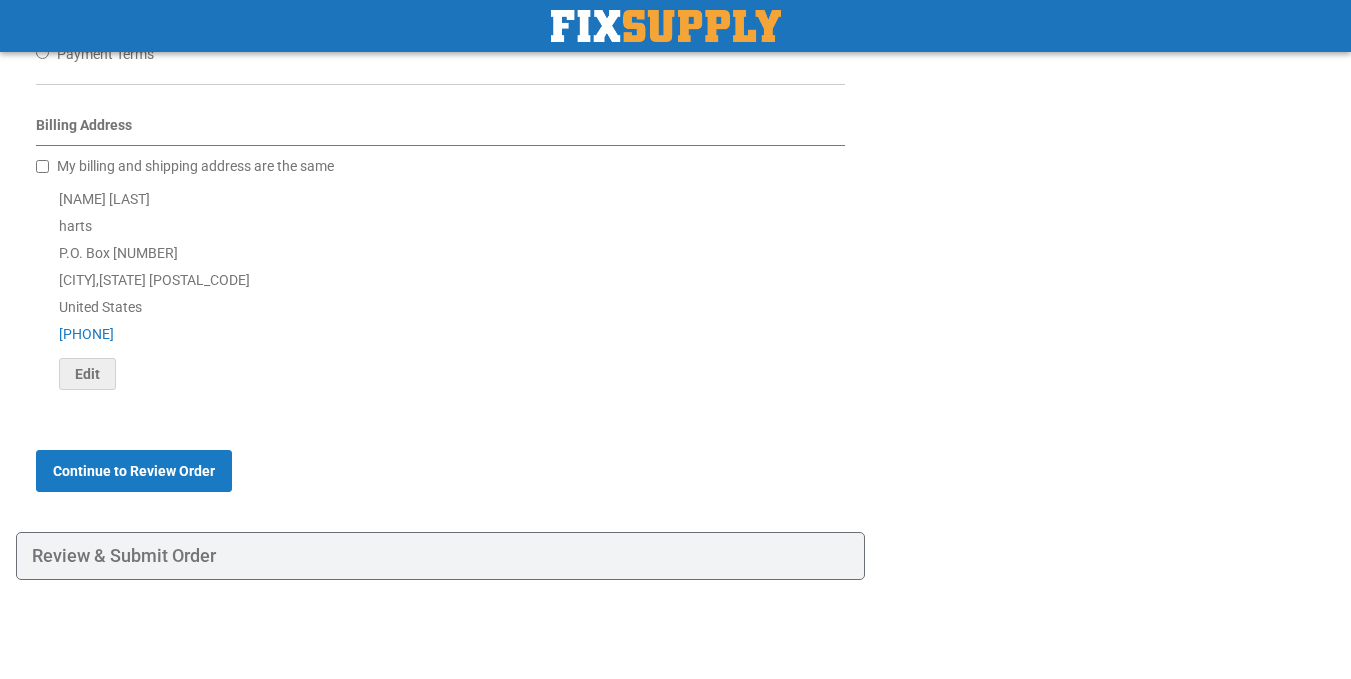 scroll, scrollTop: 873, scrollLeft: 0, axis: vertical 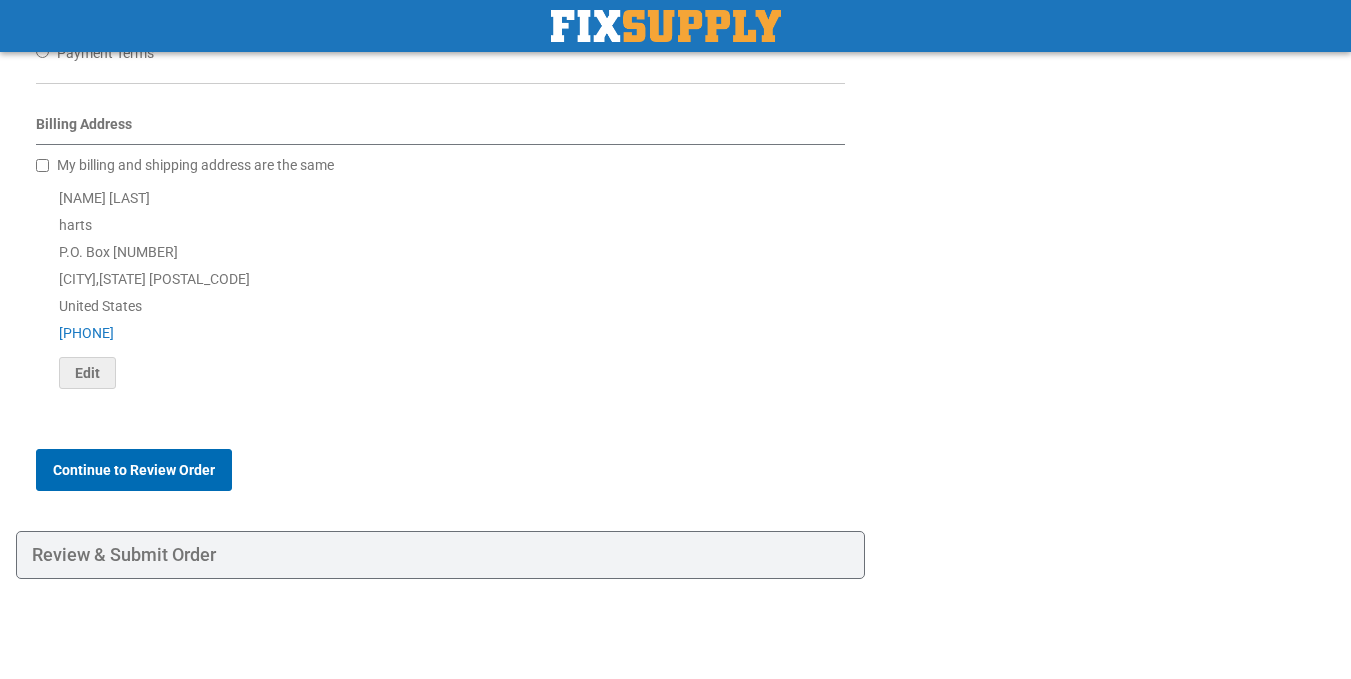 click on "Continue to Review Order" at bounding box center [134, 470] 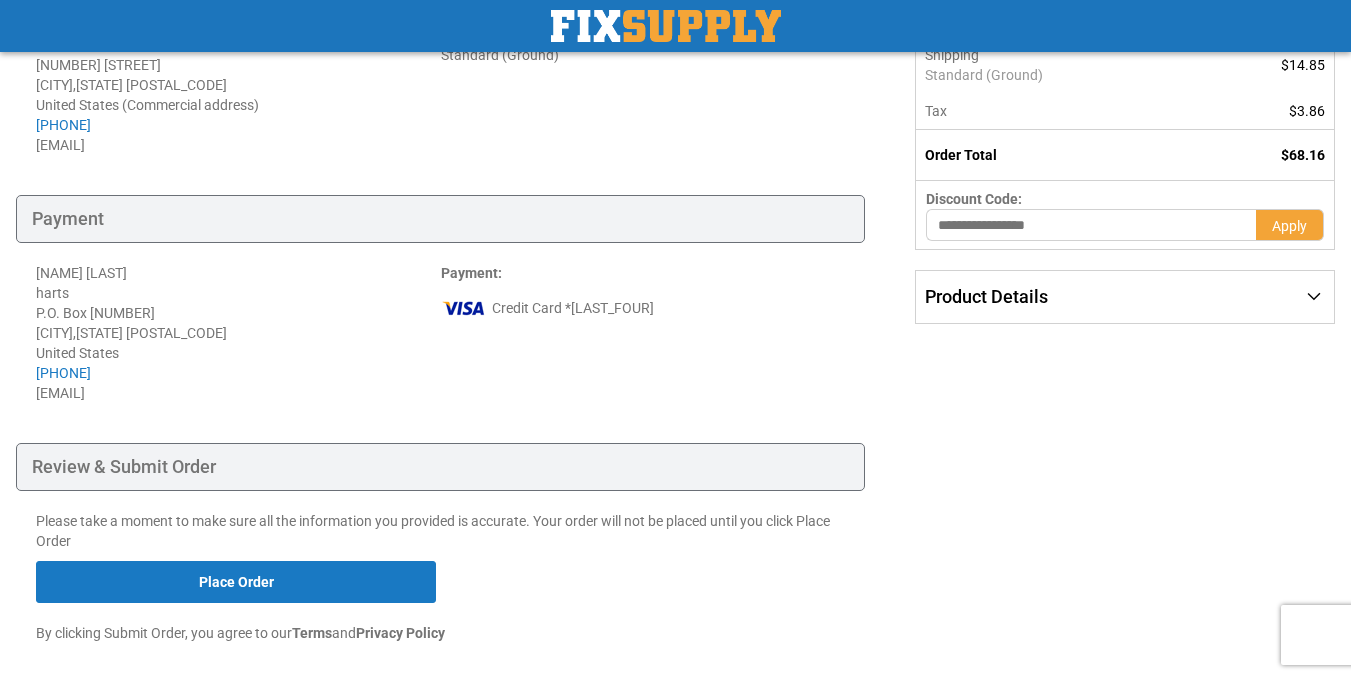scroll, scrollTop: 313, scrollLeft: 0, axis: vertical 